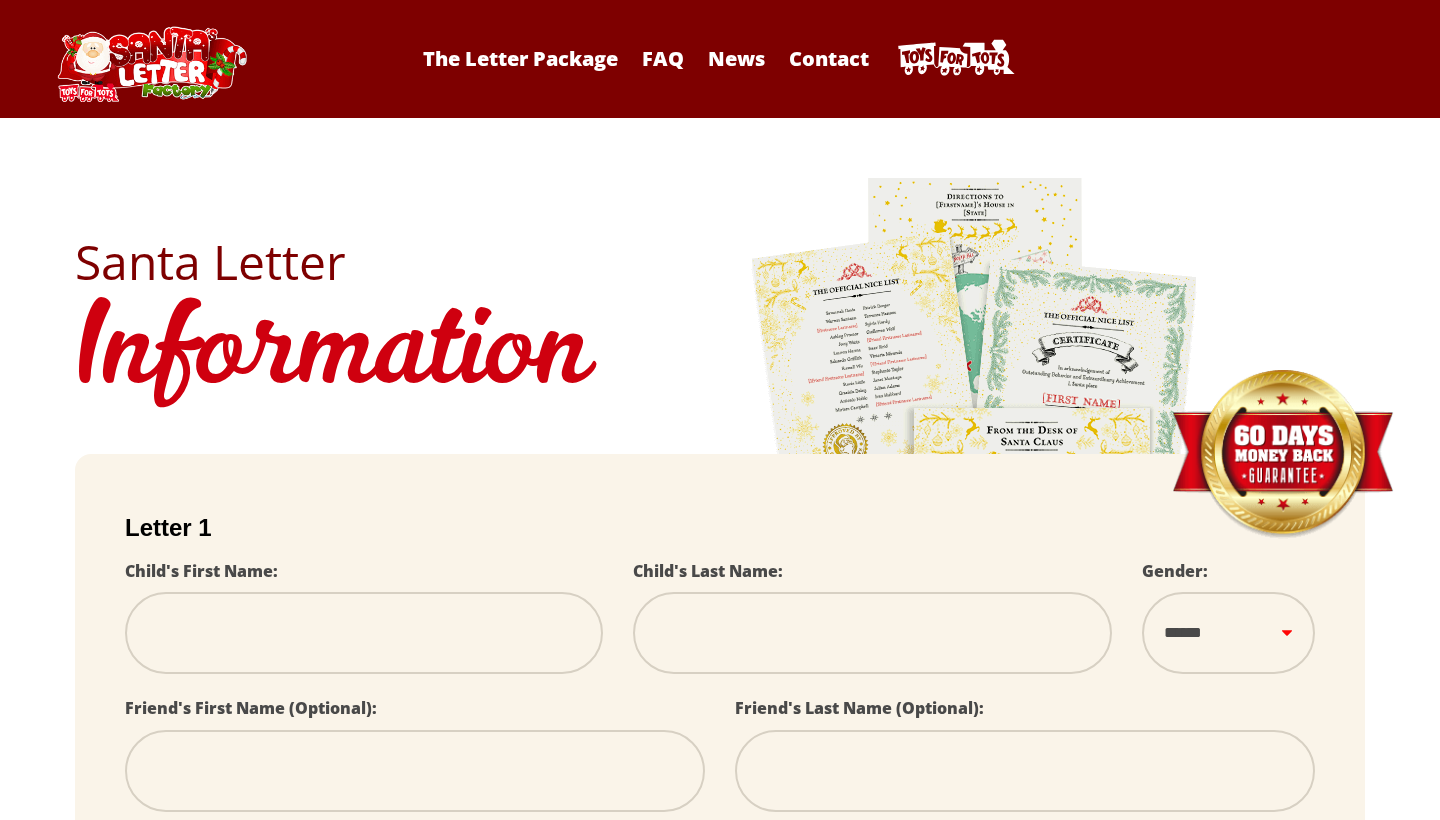 scroll, scrollTop: 36, scrollLeft: 0, axis: vertical 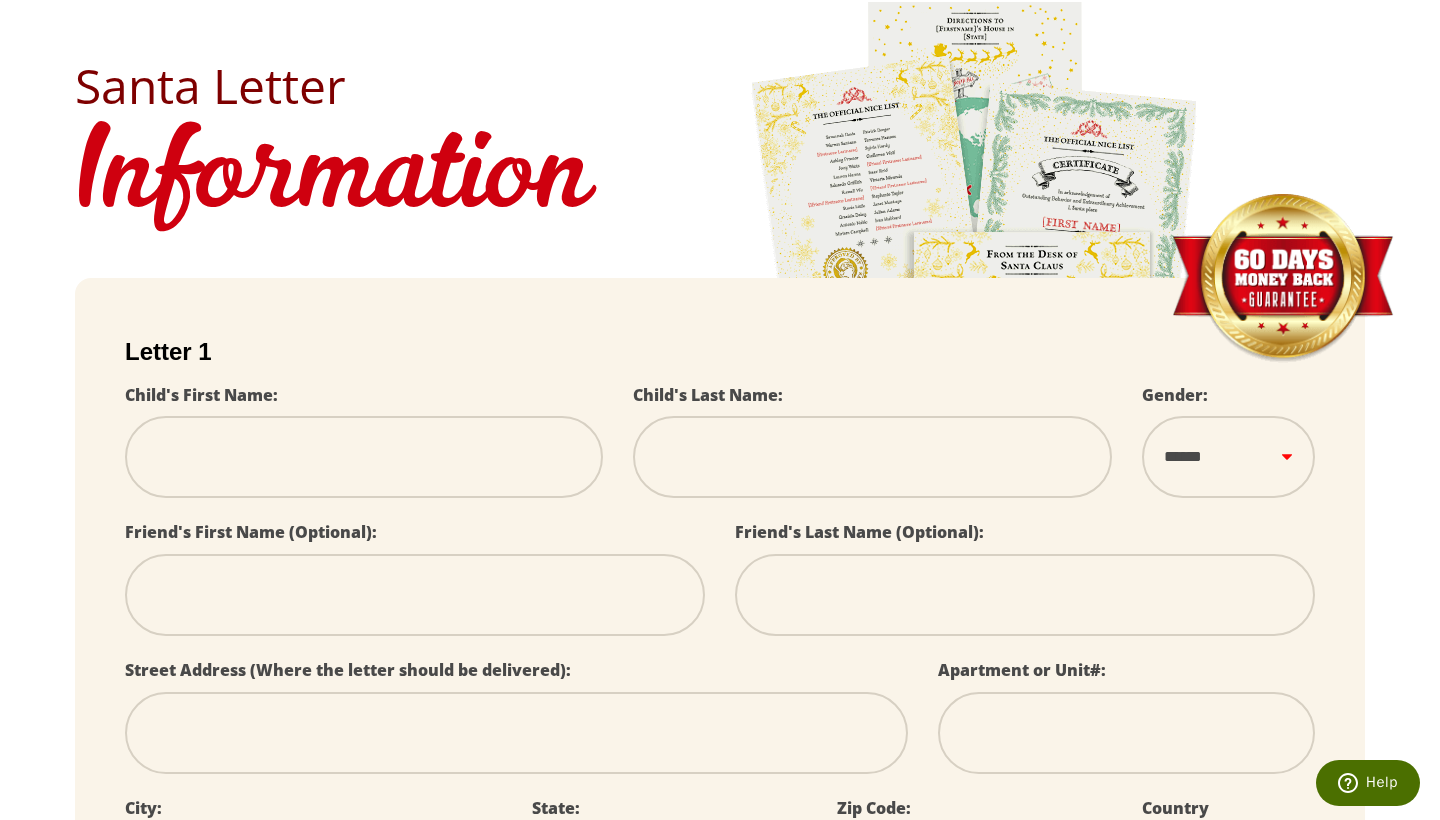 type on "*" 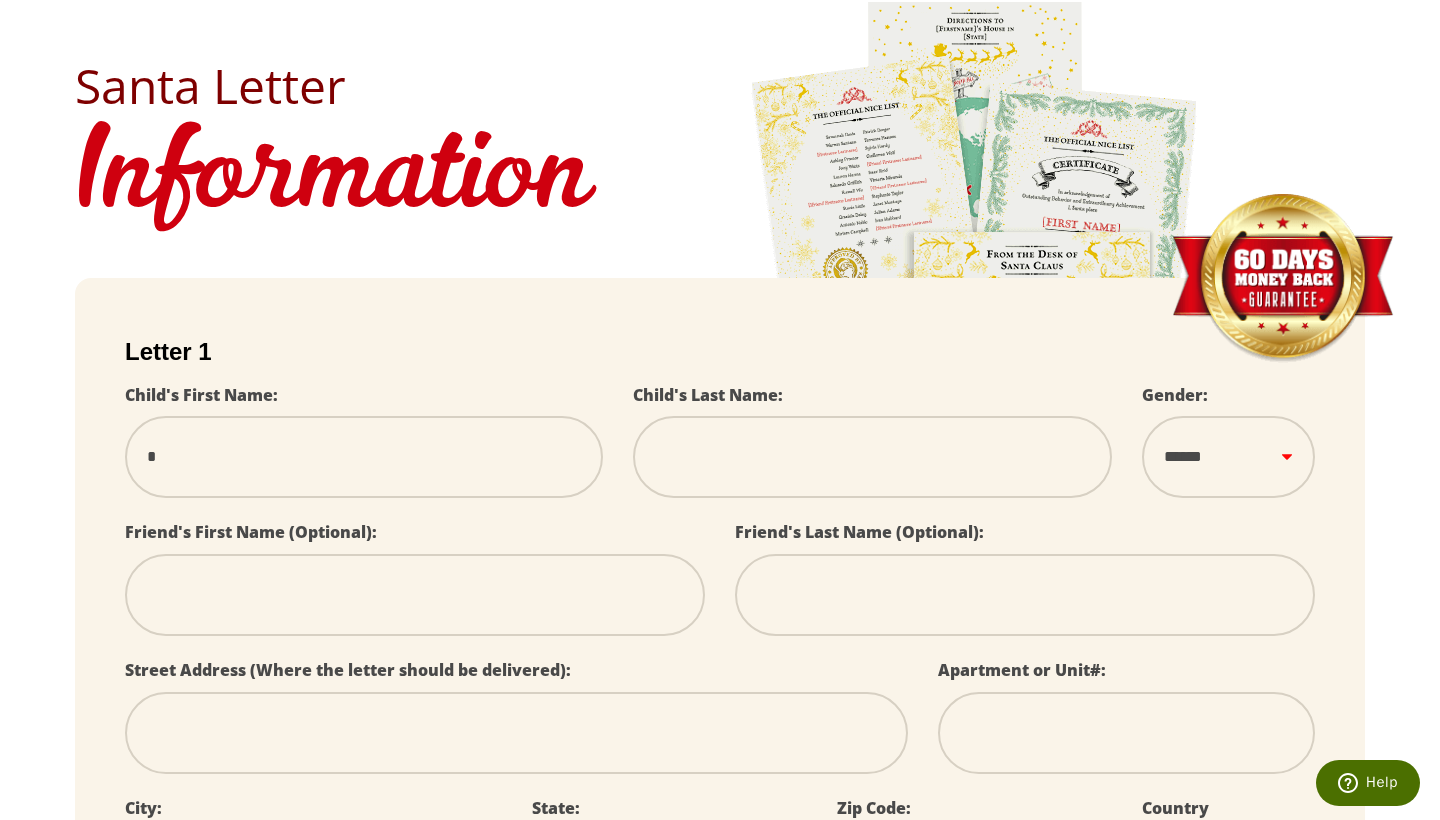 type on "**" 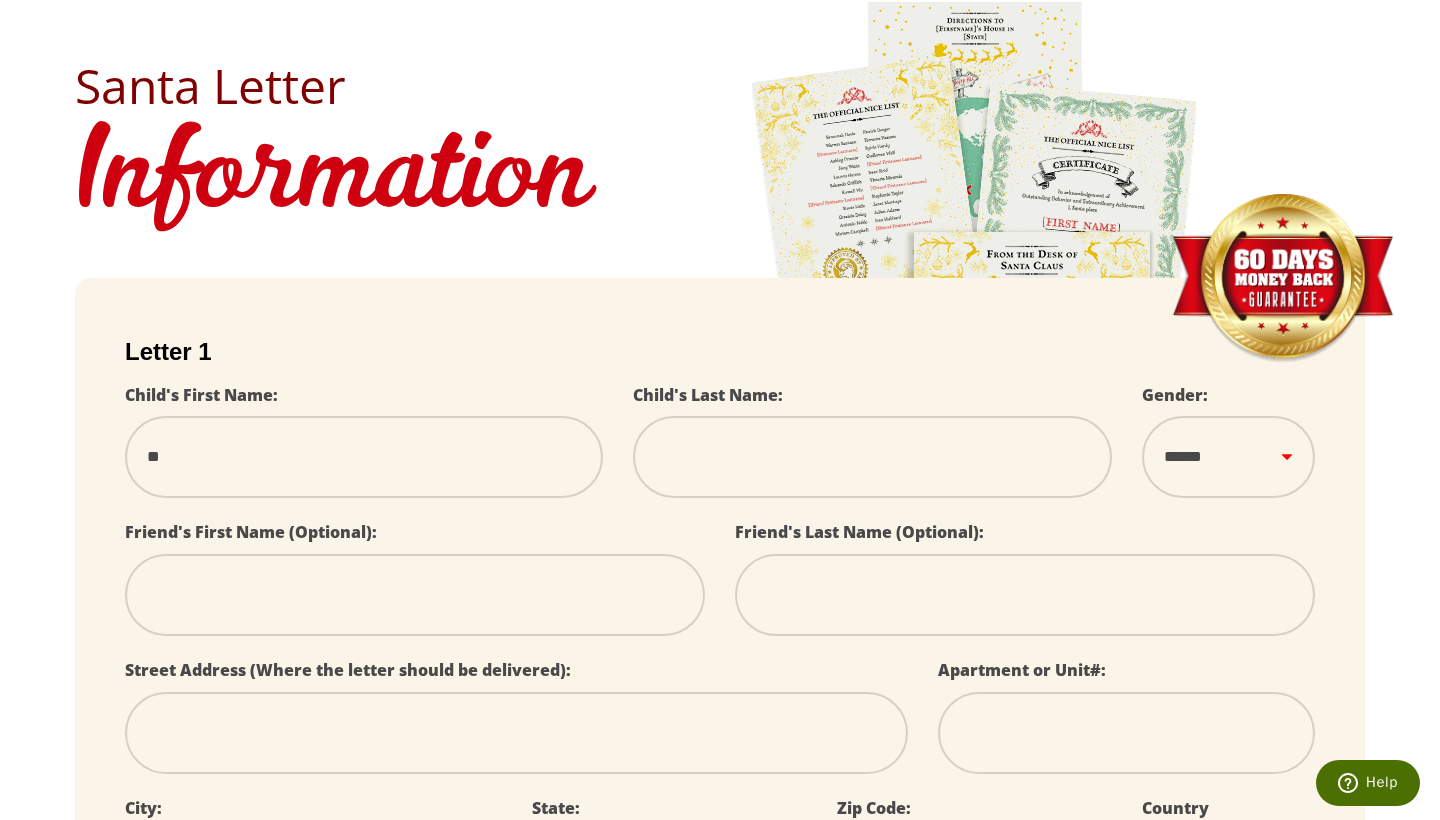 type on "***" 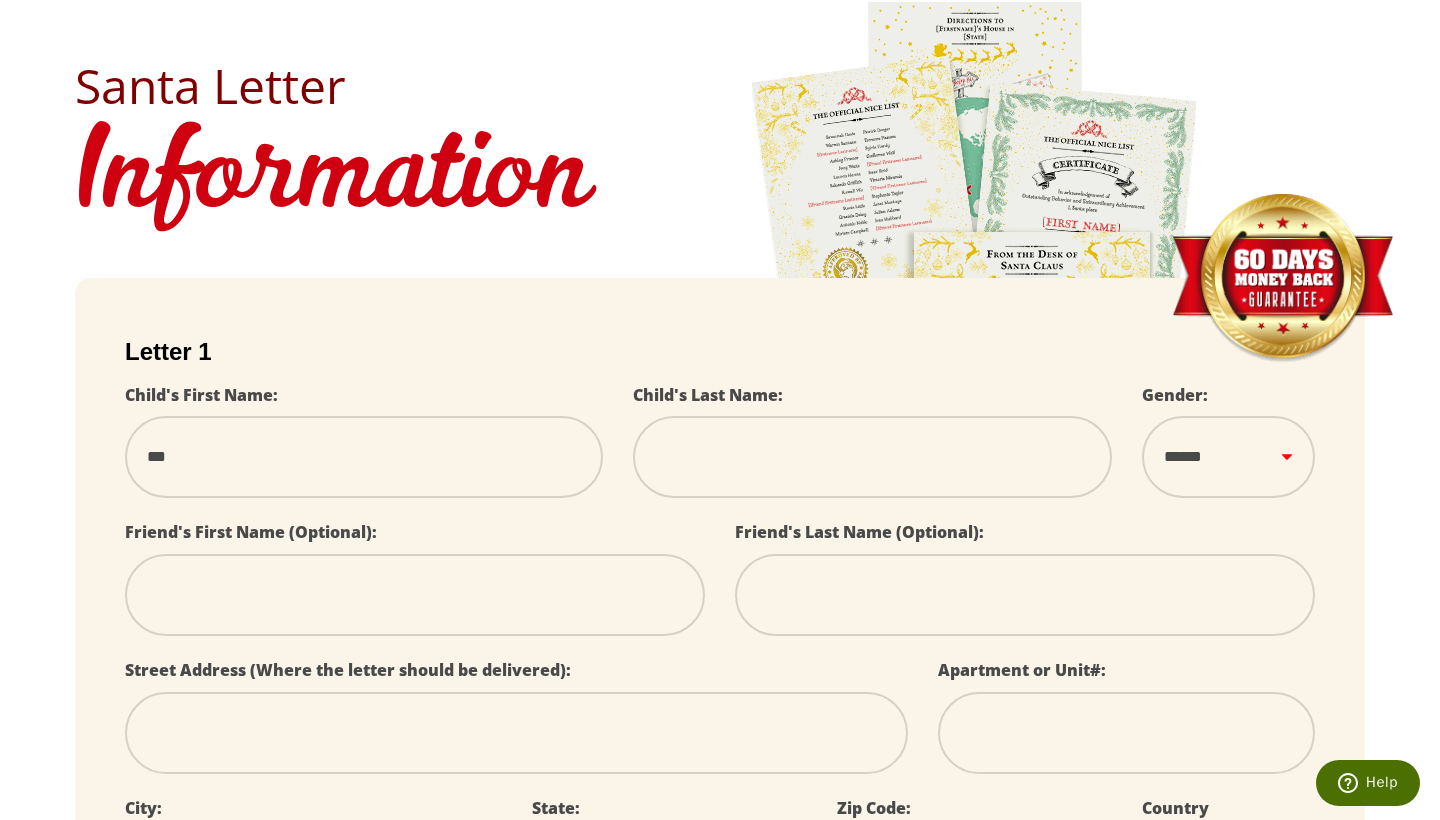type on "****" 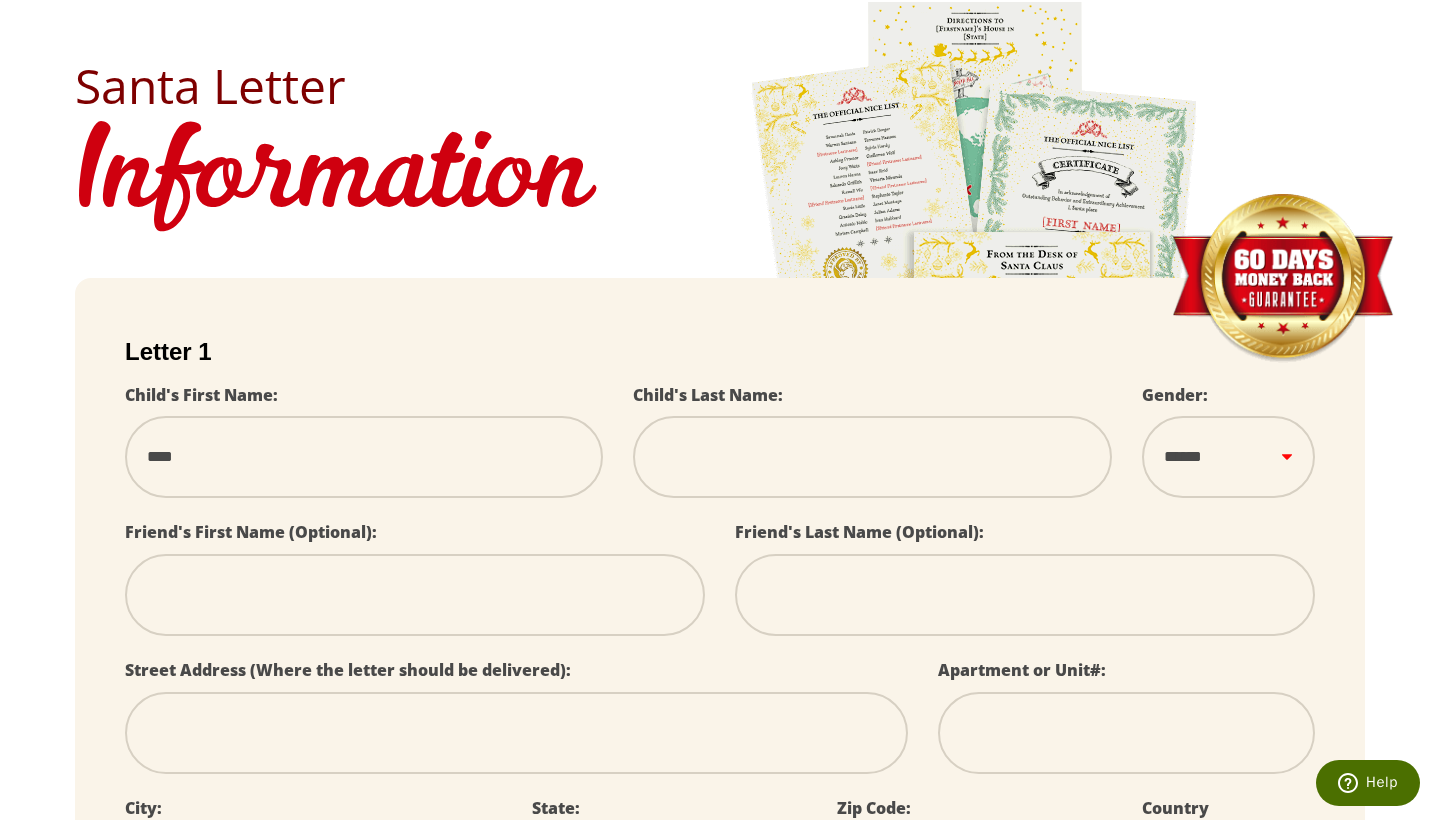 select 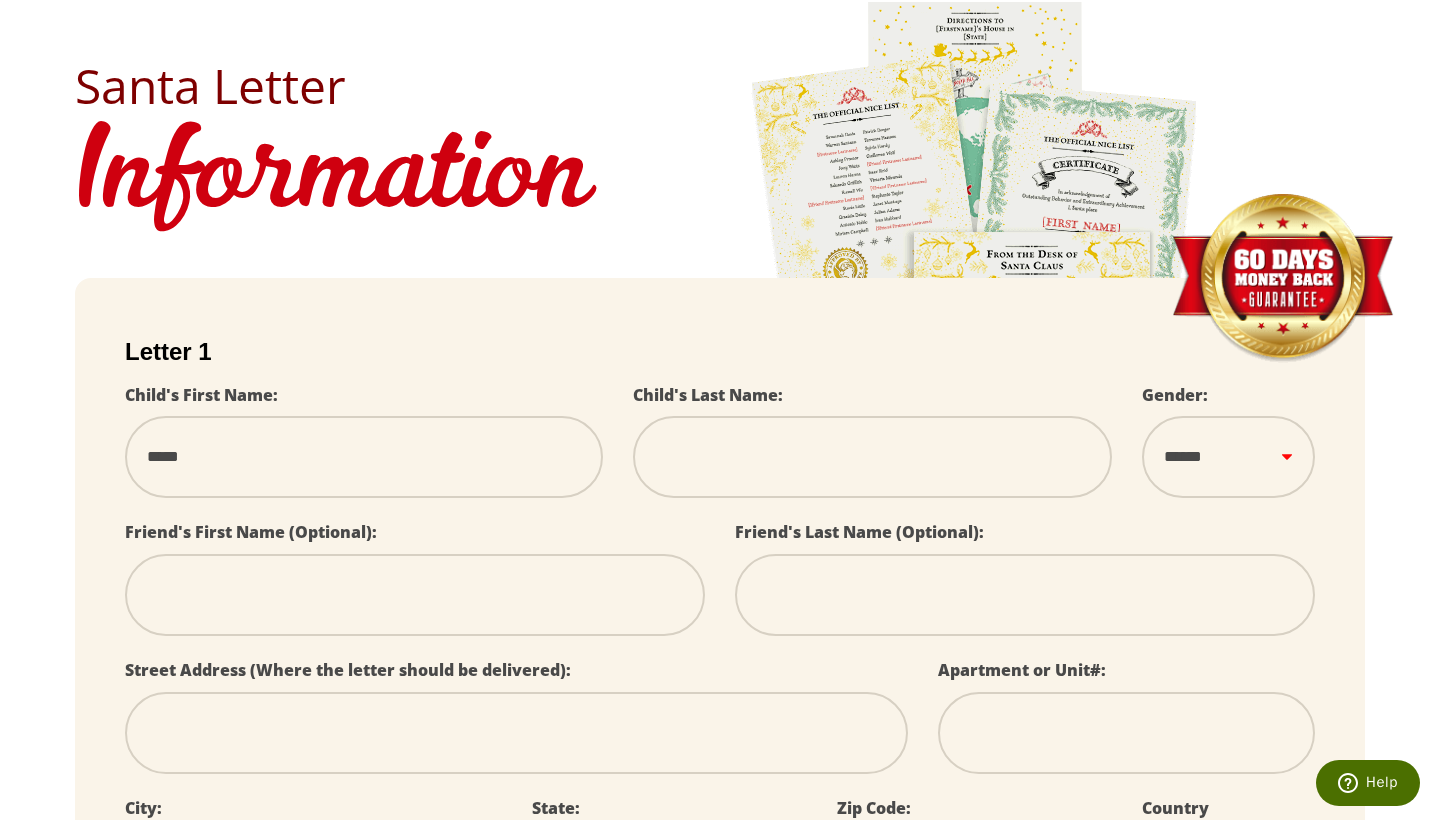 type on "******" 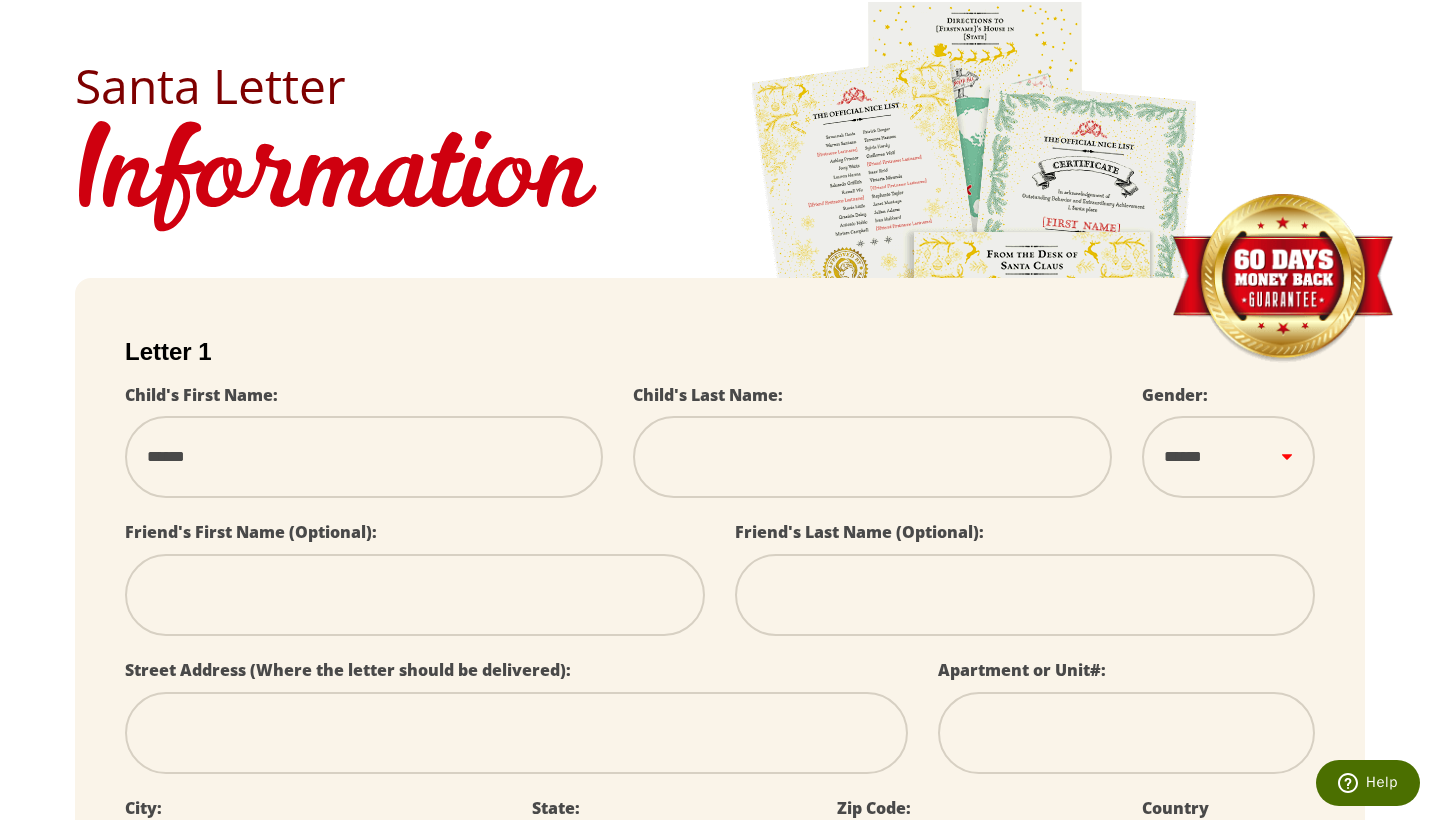 select 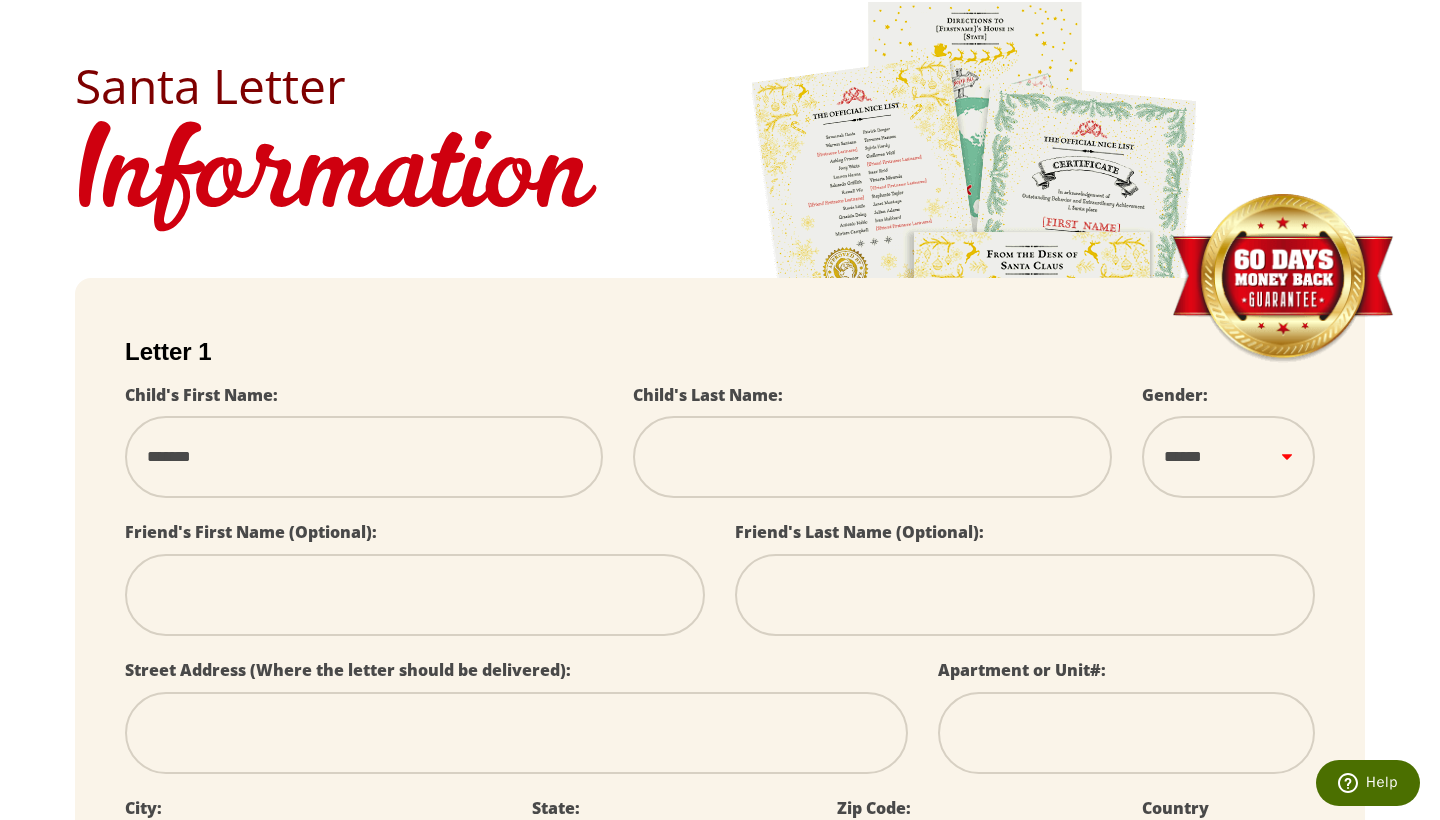 type on "********" 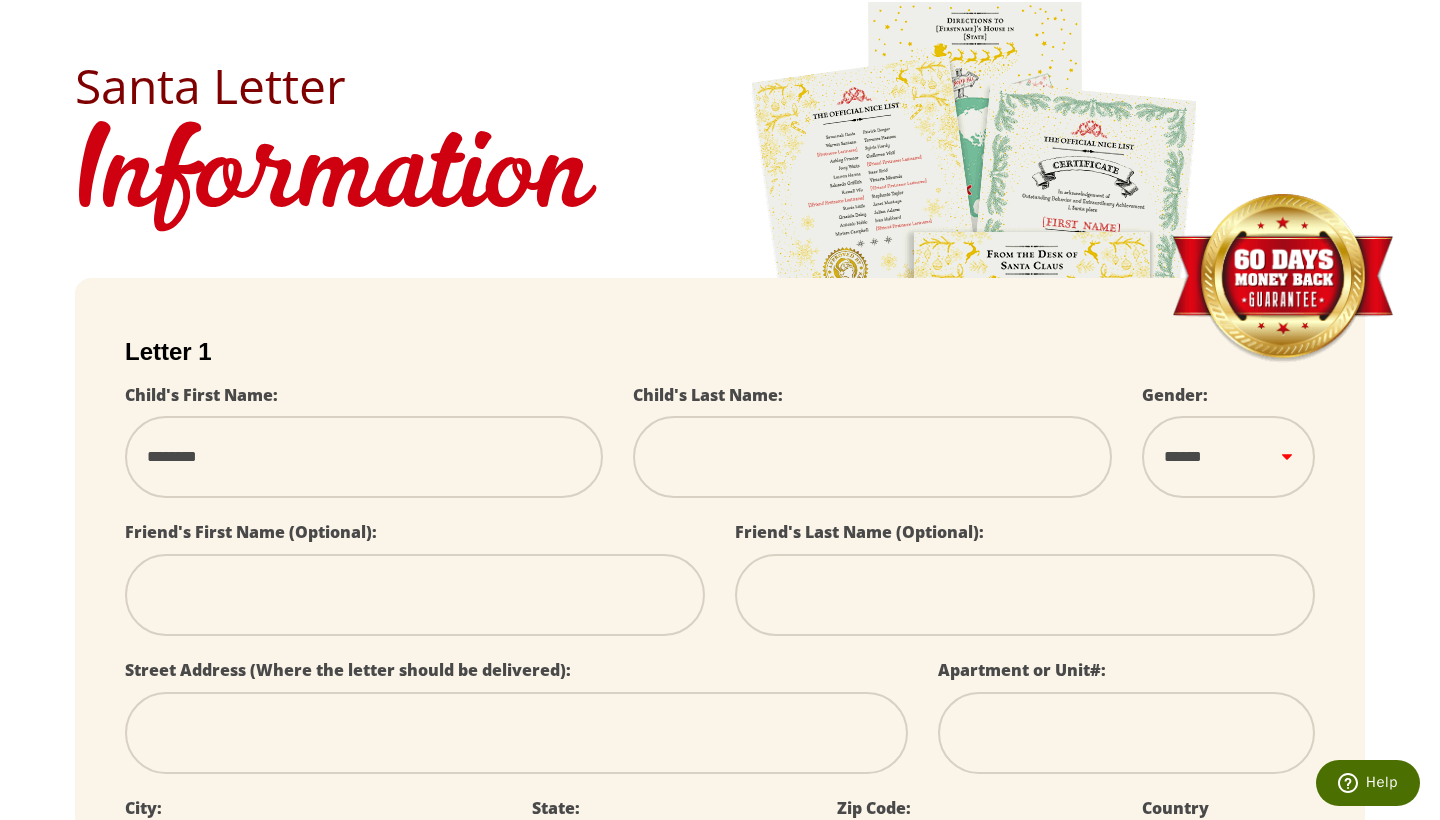 type on "*********" 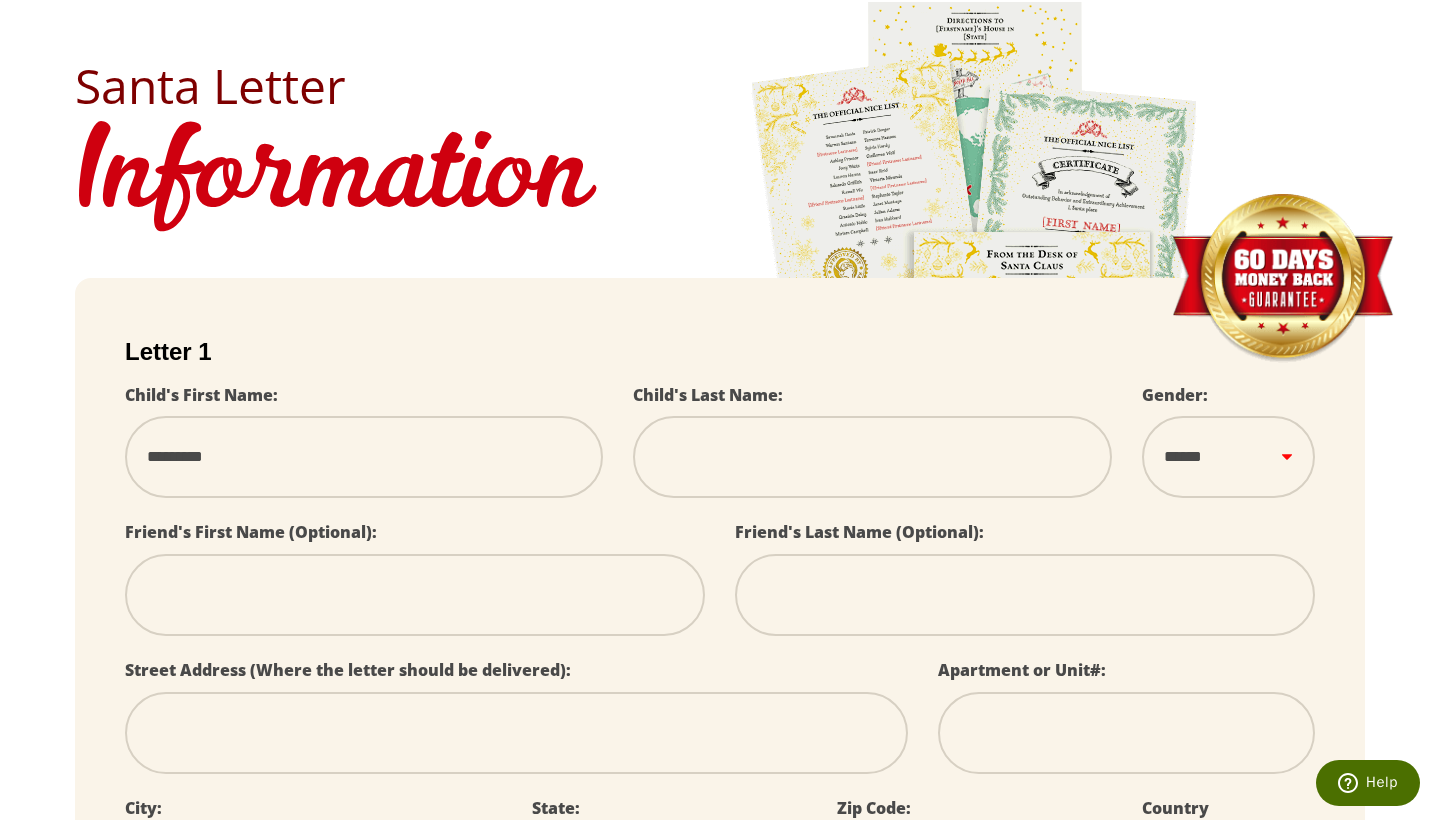 type on "**********" 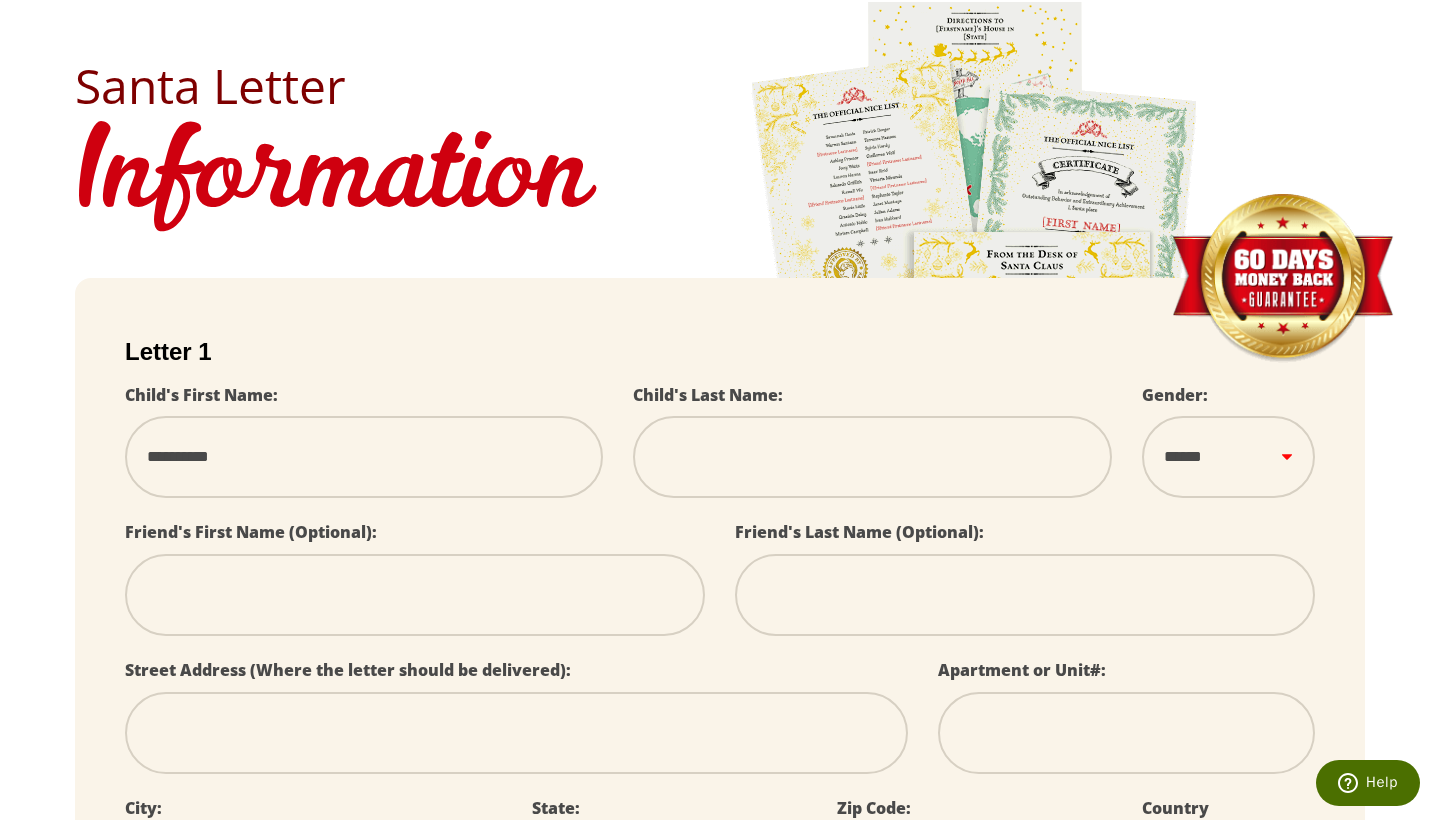 type on "**********" 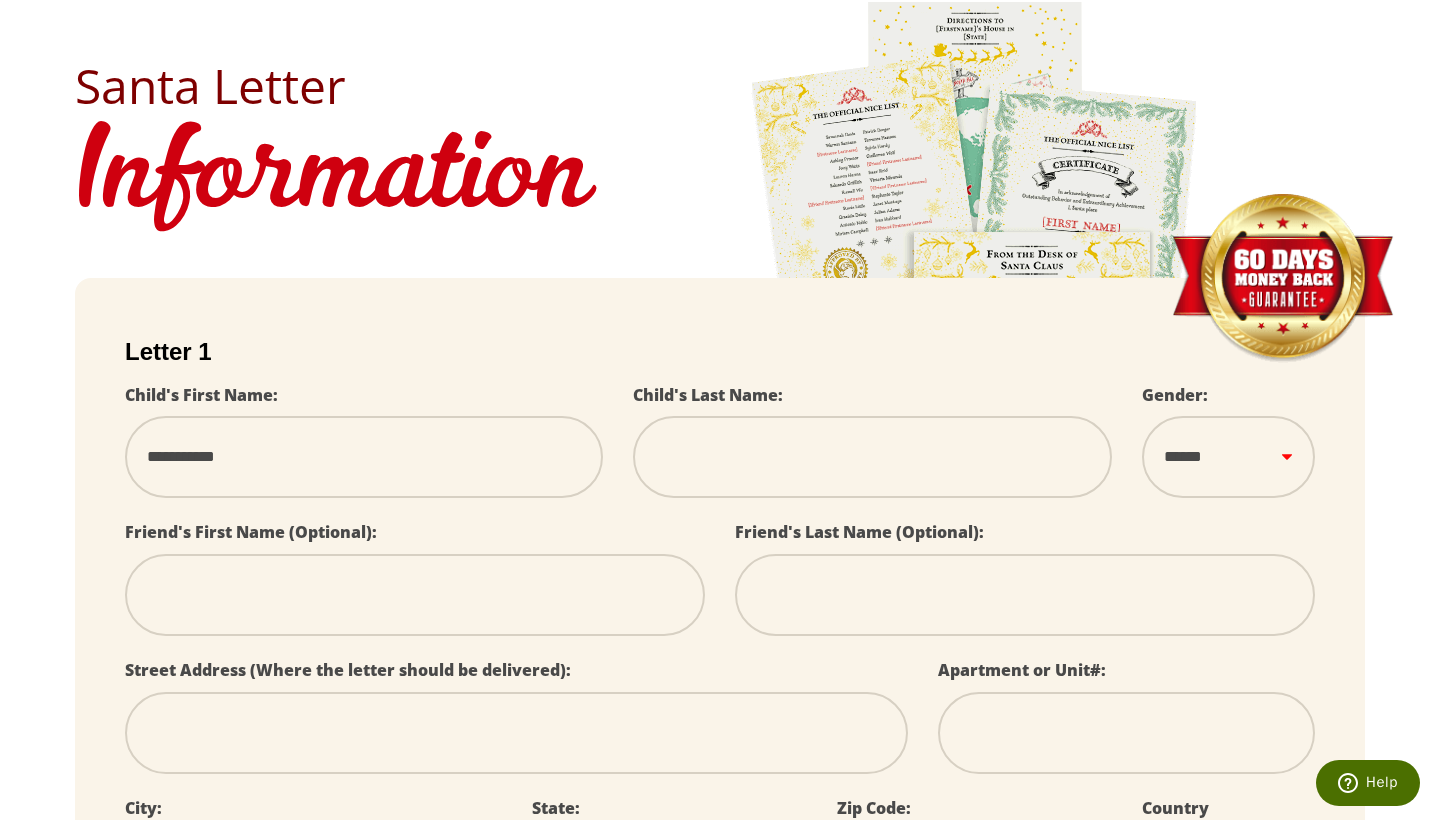 type on "**********" 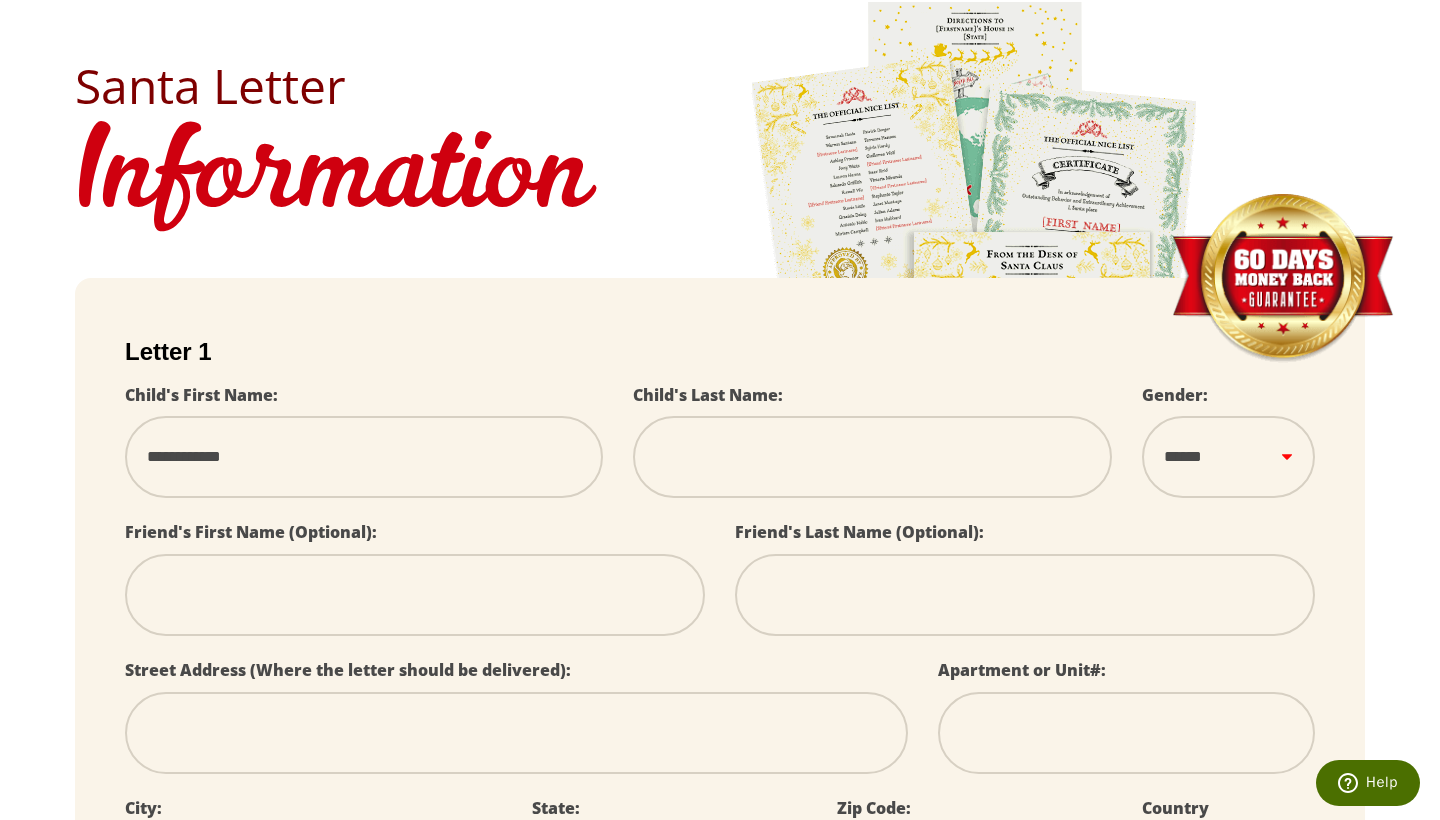type on "**********" 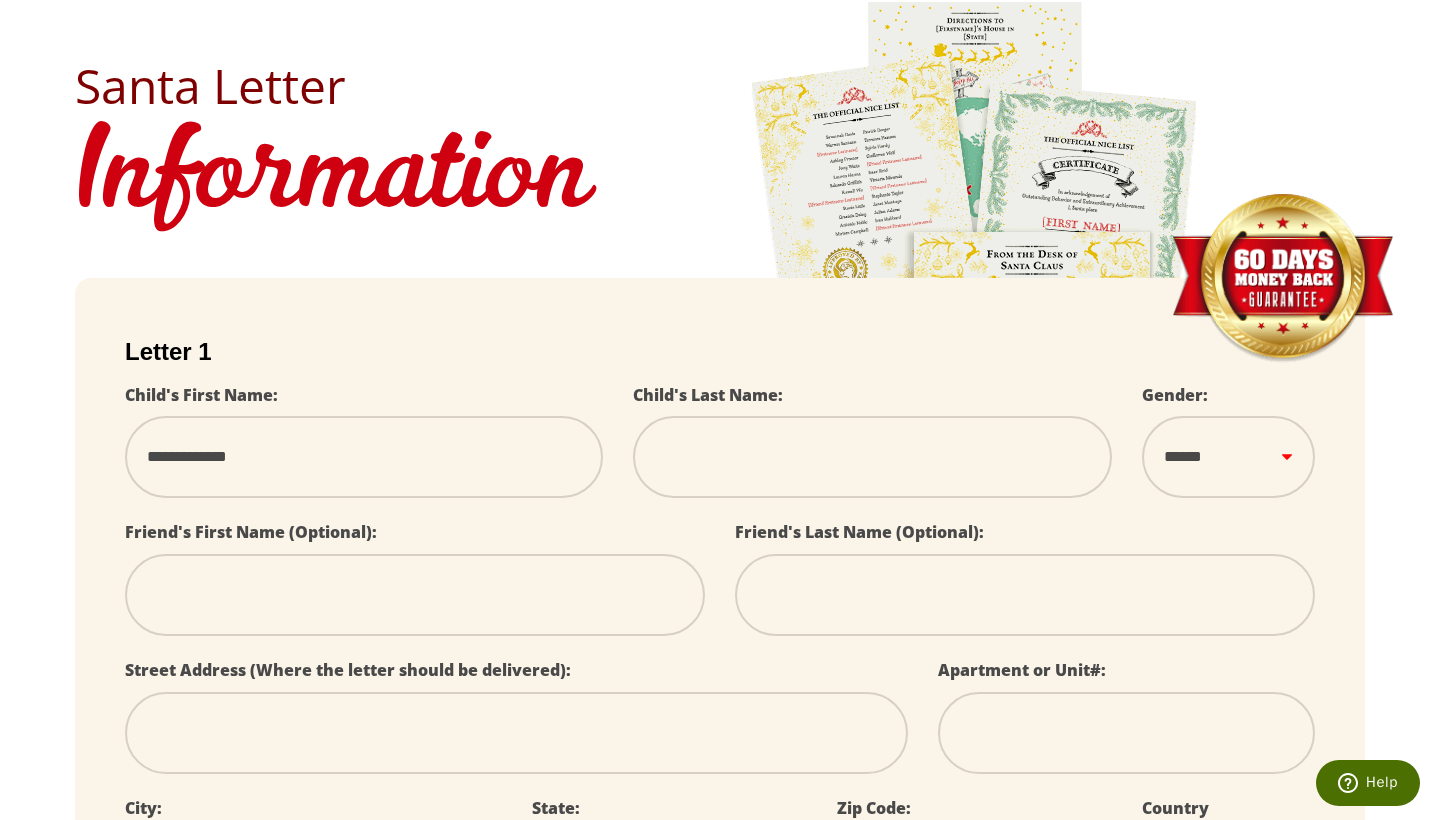 type on "**********" 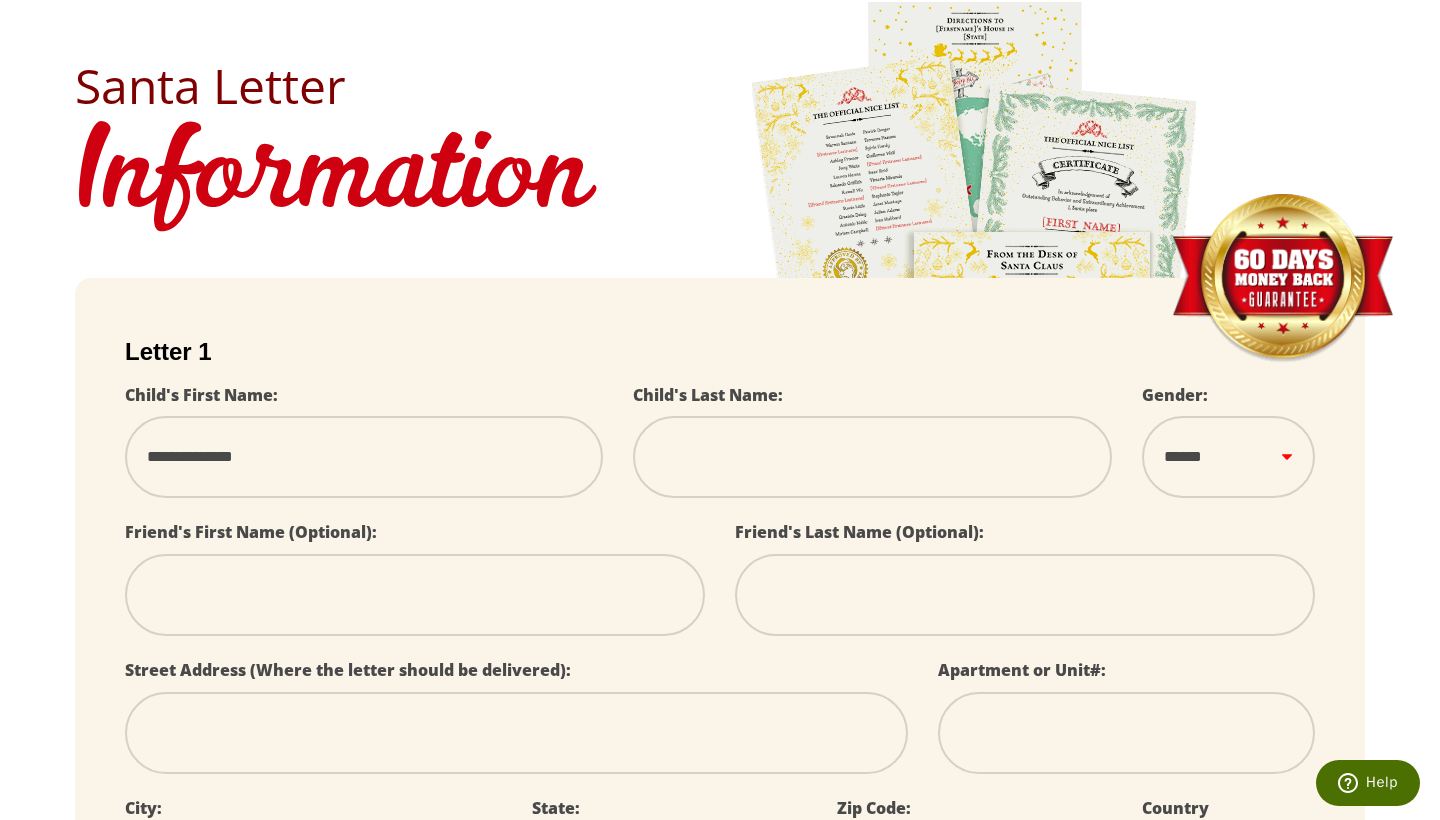 type on "**********" 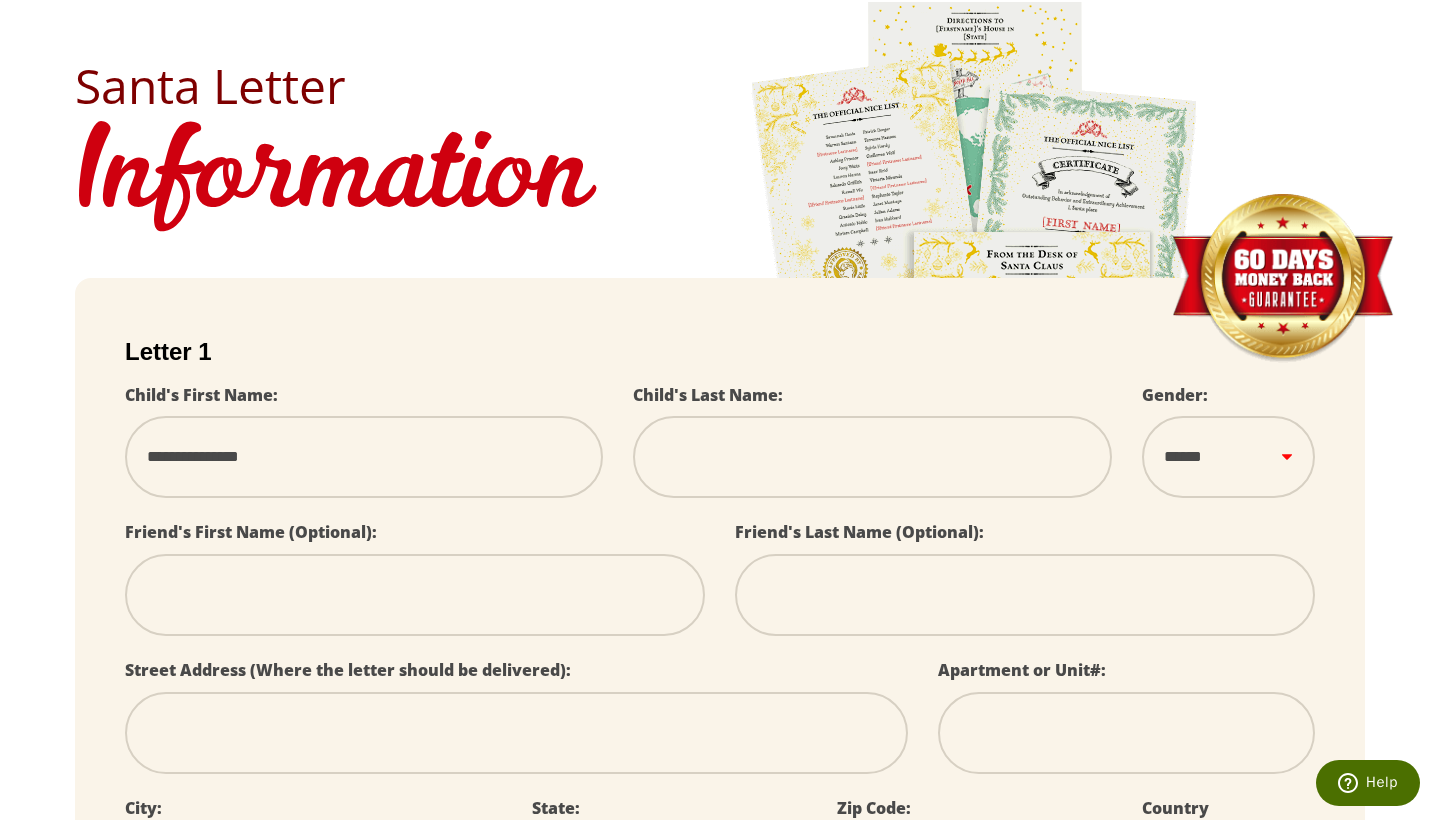 type on "**********" 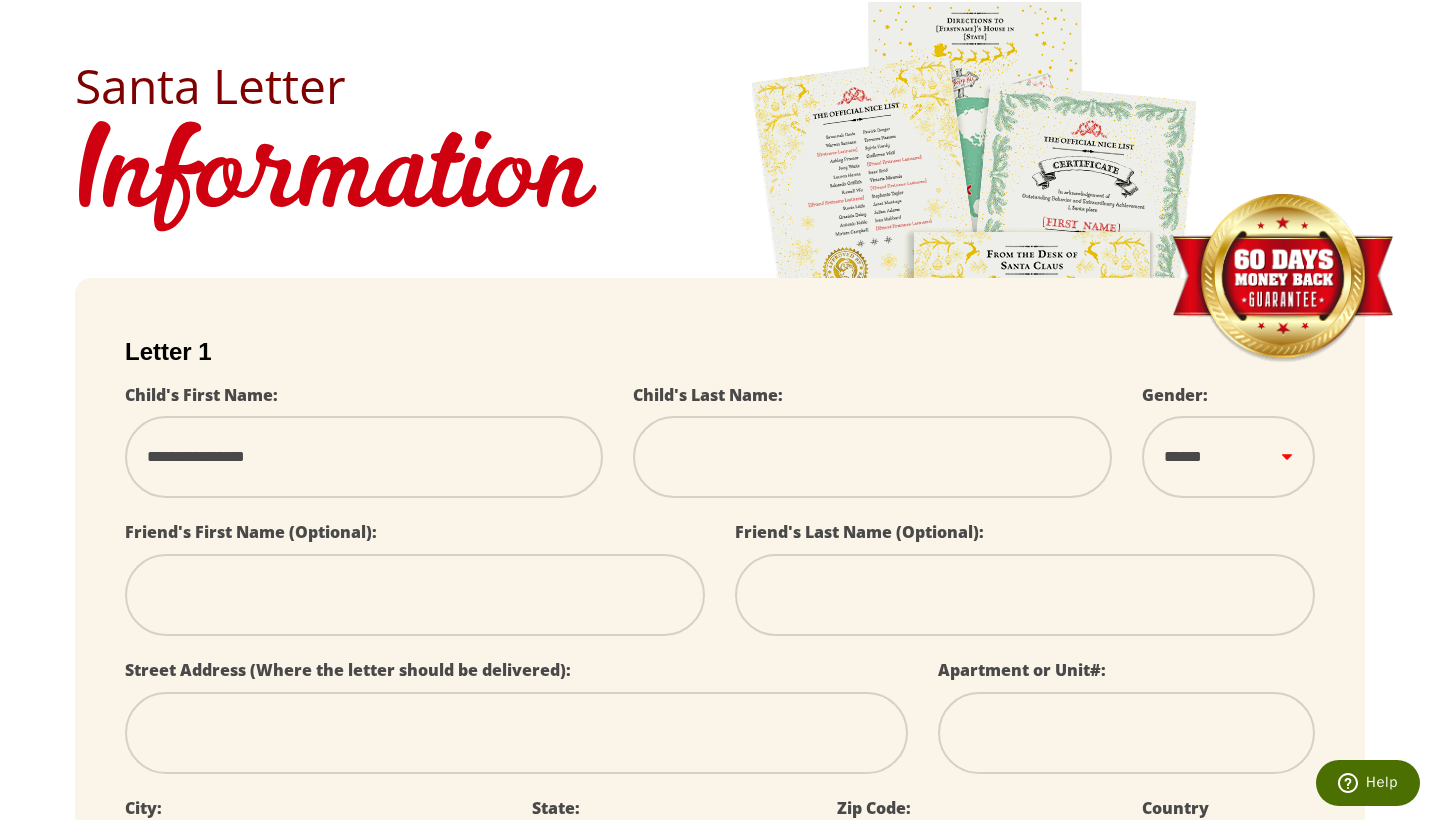 type on "**********" 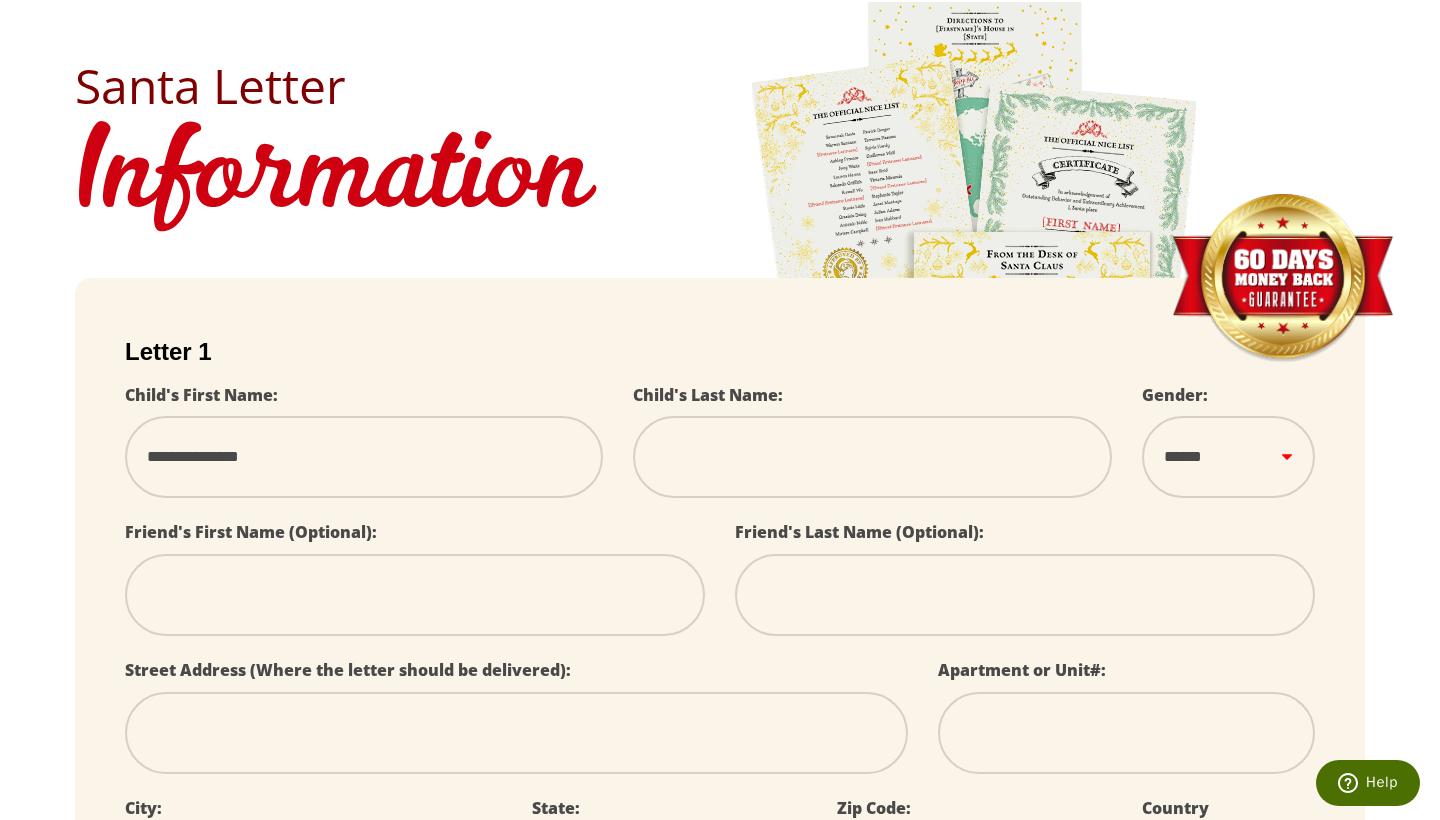 type on "**********" 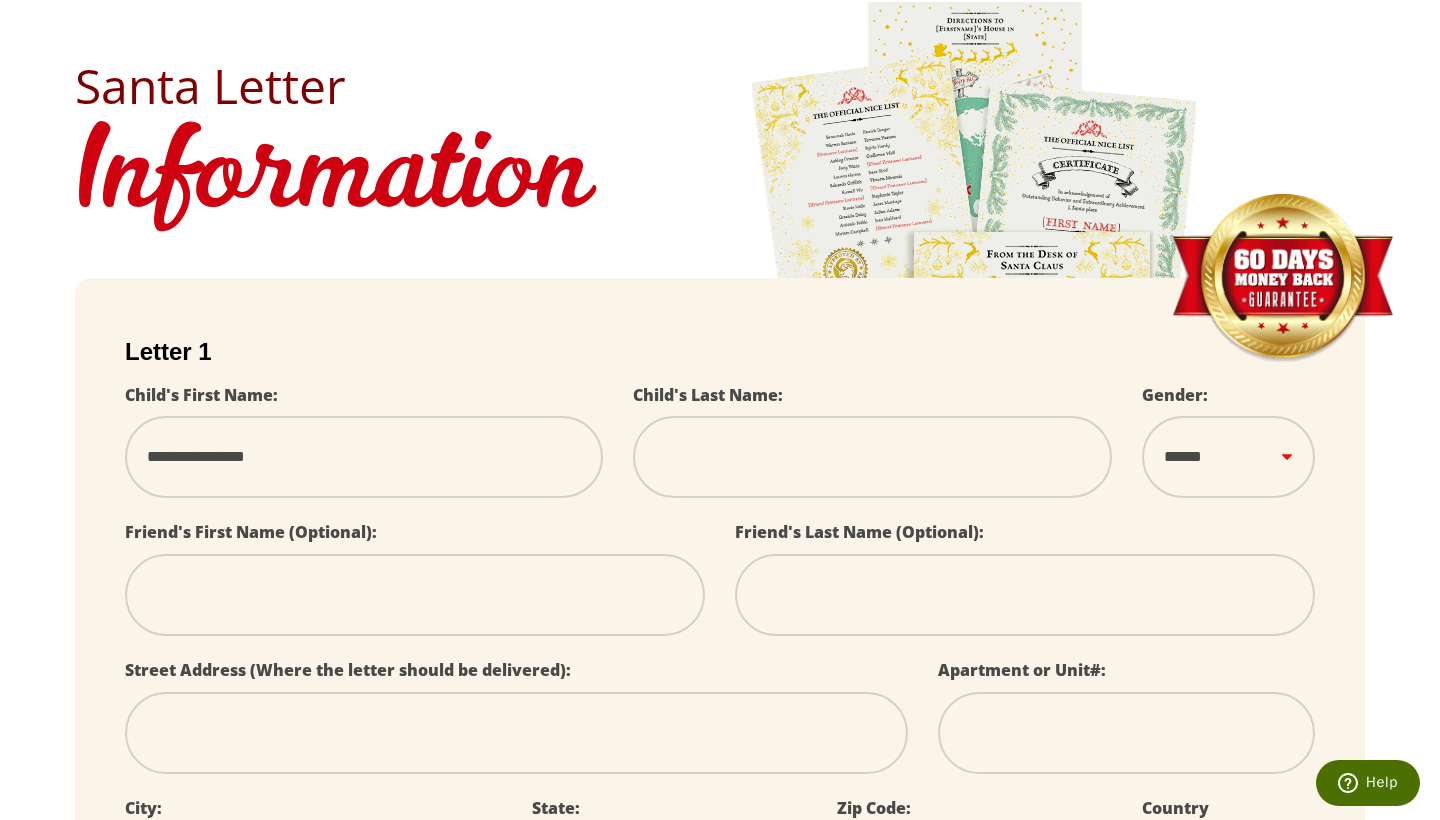 type on "**********" 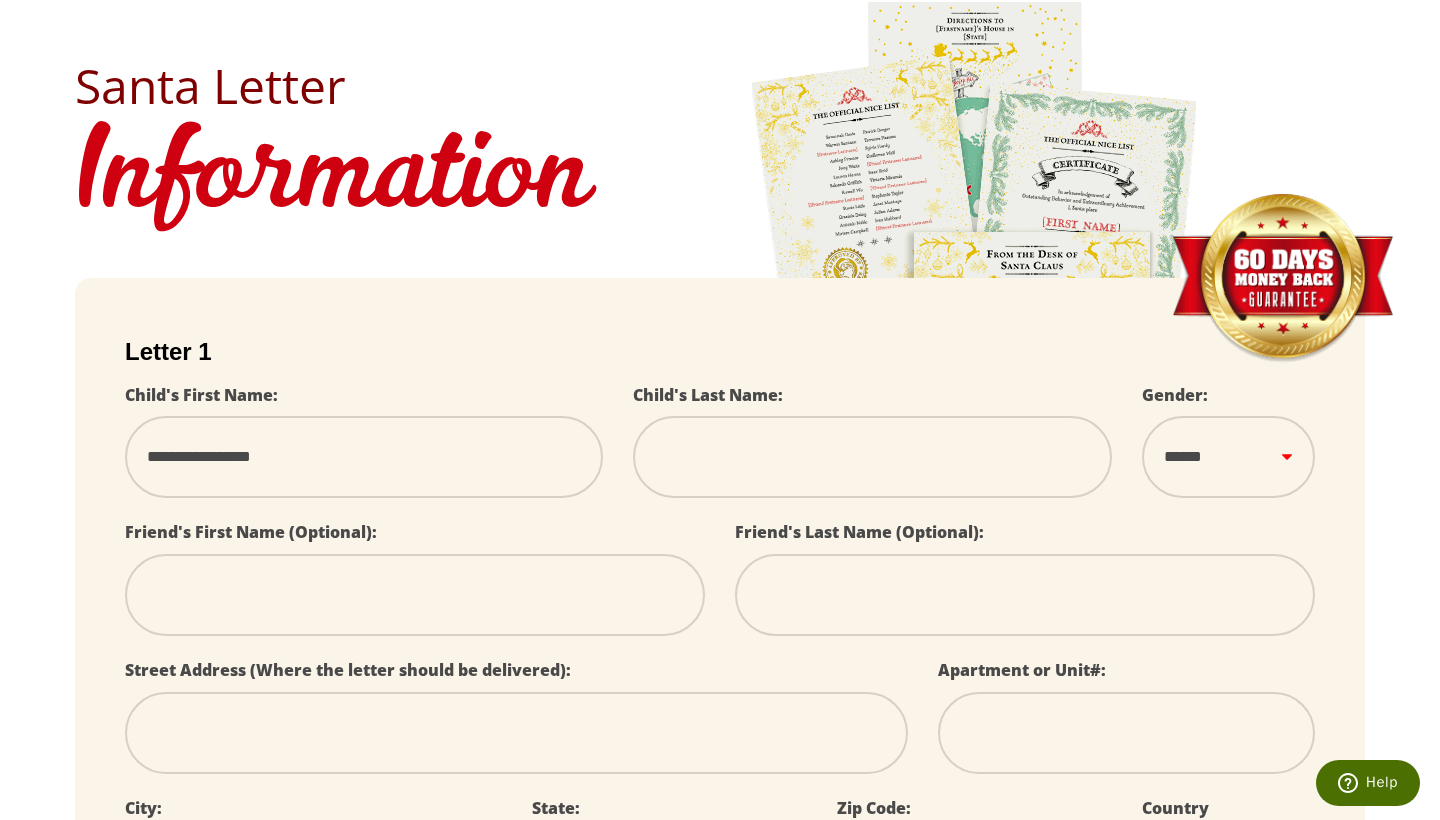 select 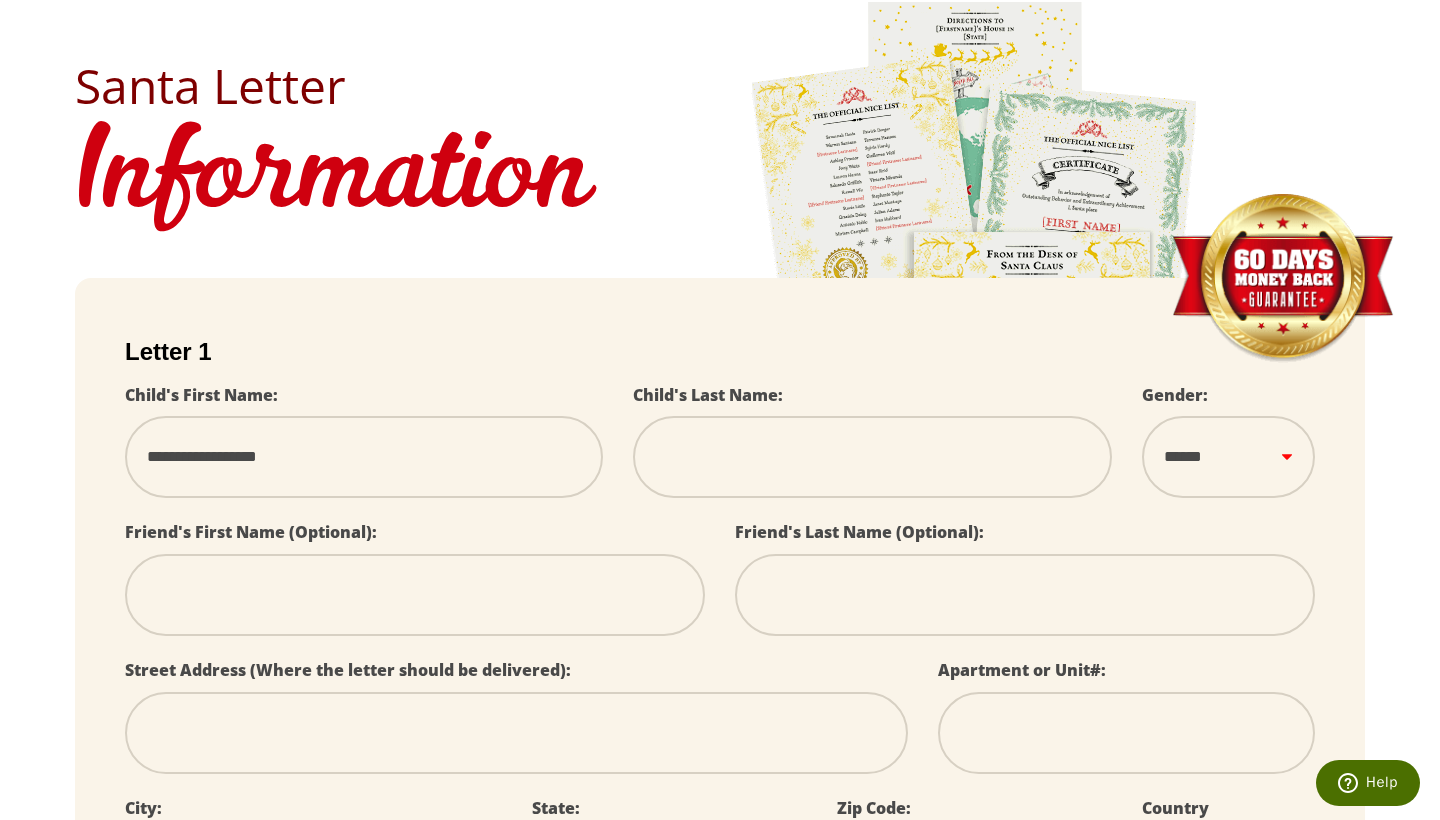 select 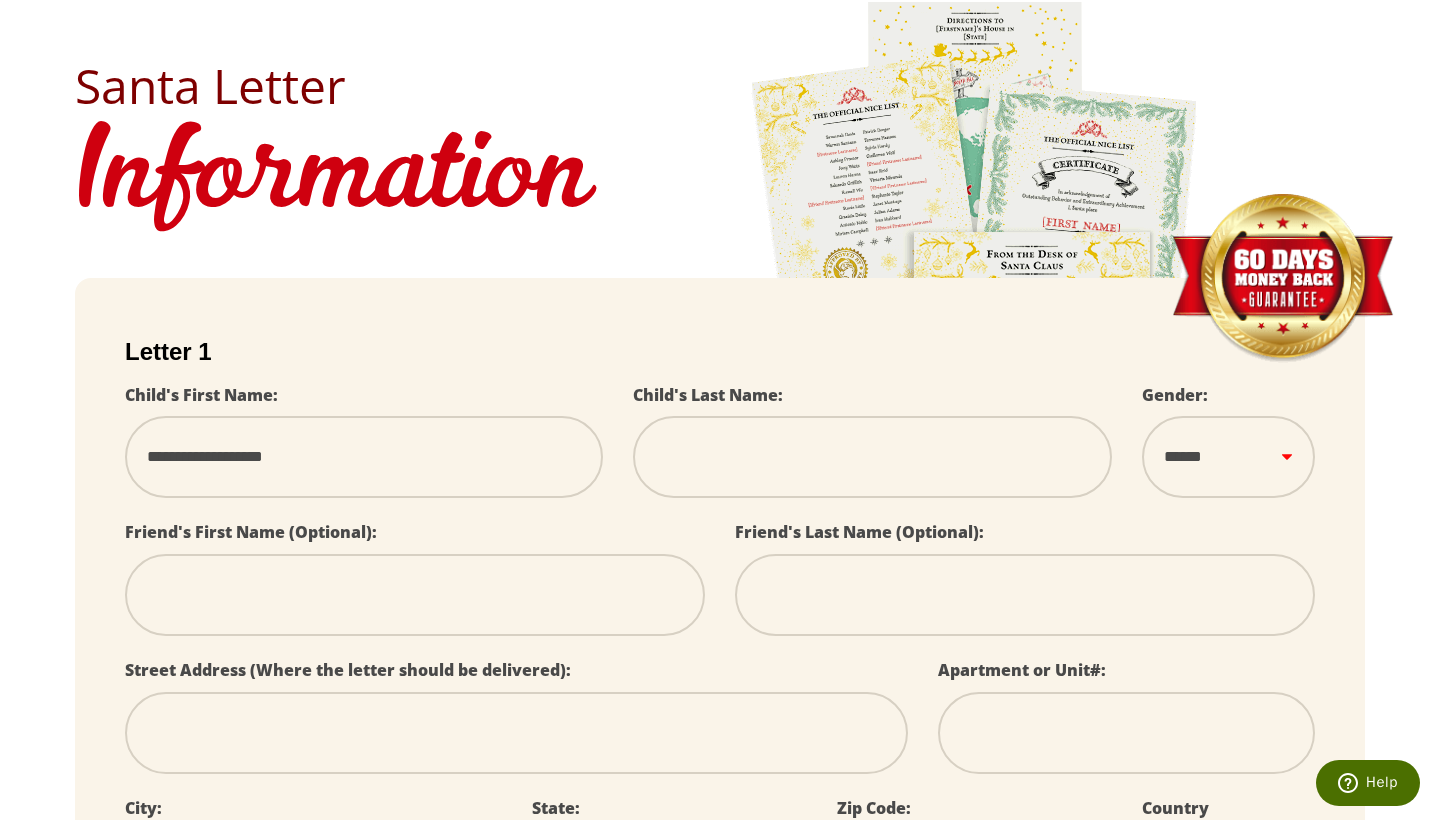 type on "**********" 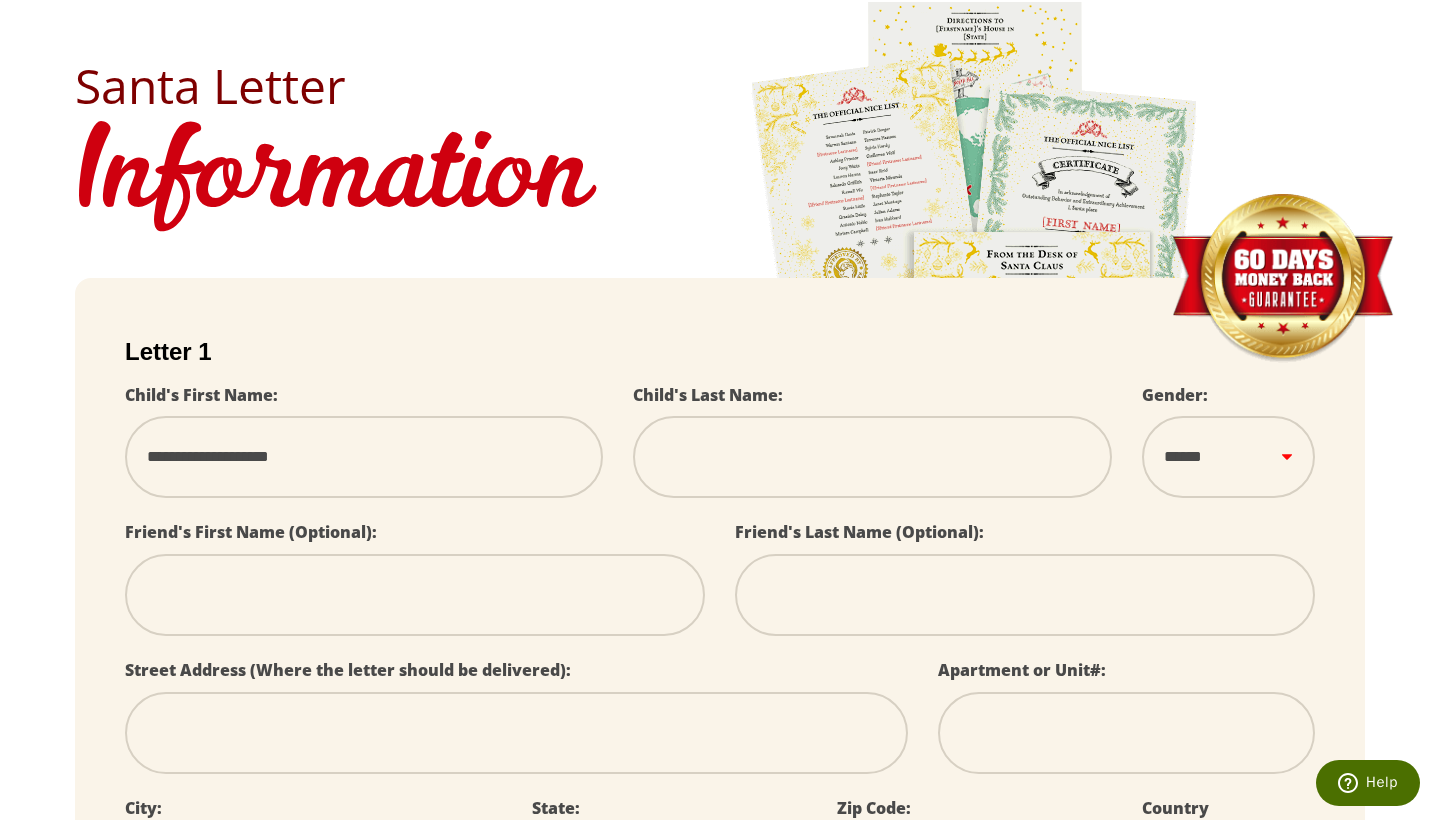 type on "**********" 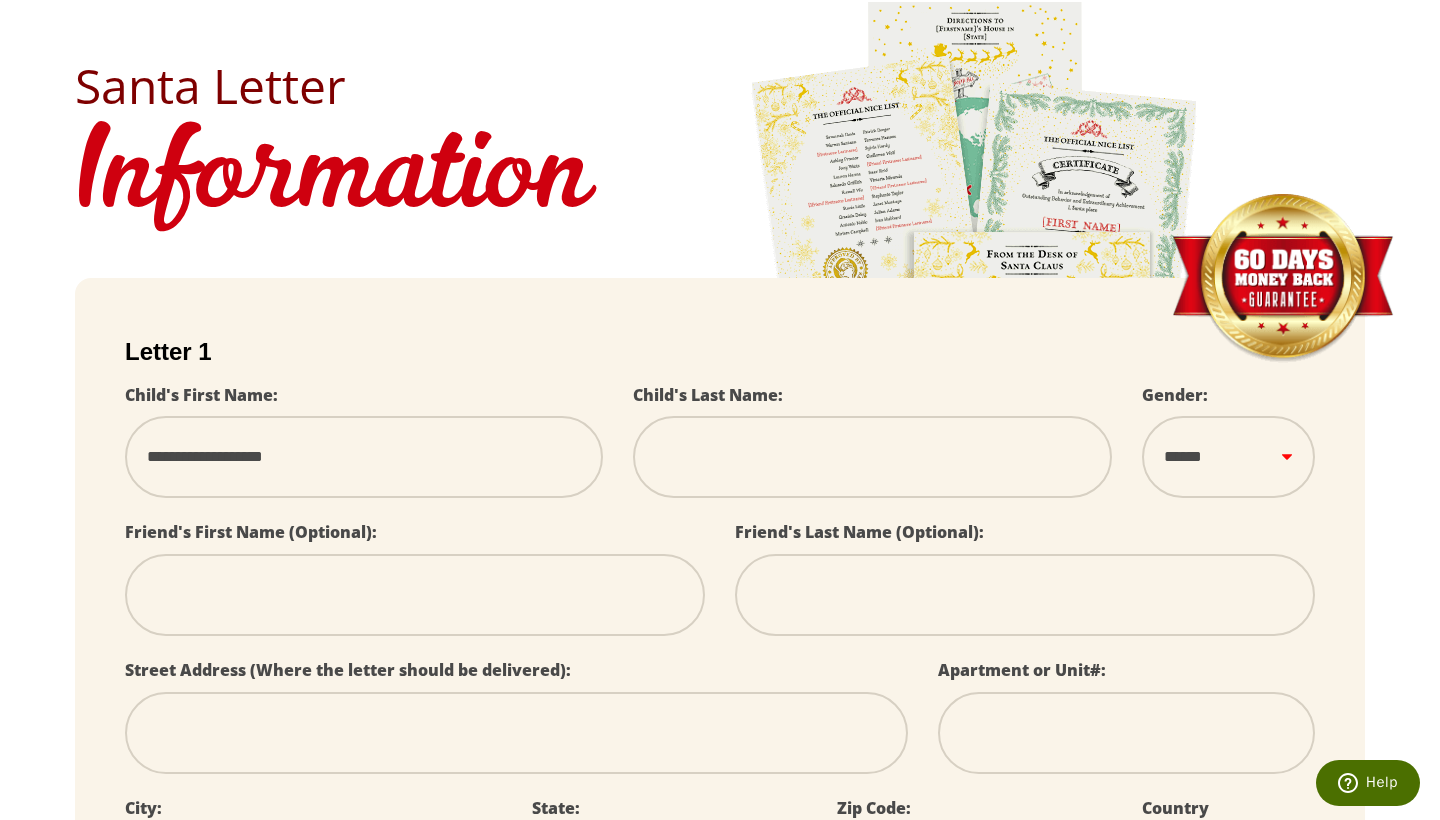 type on "**********" 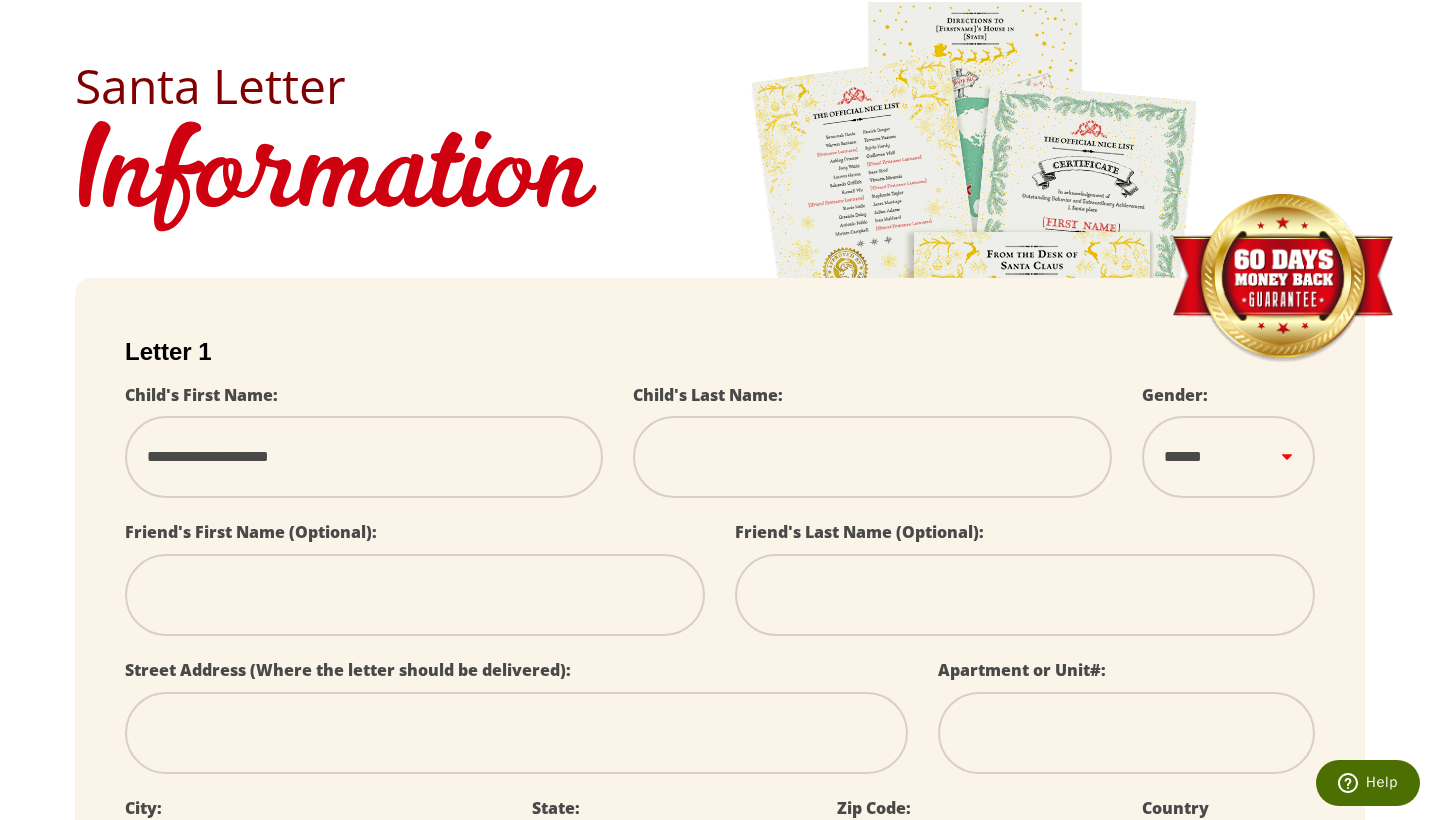 type on "**********" 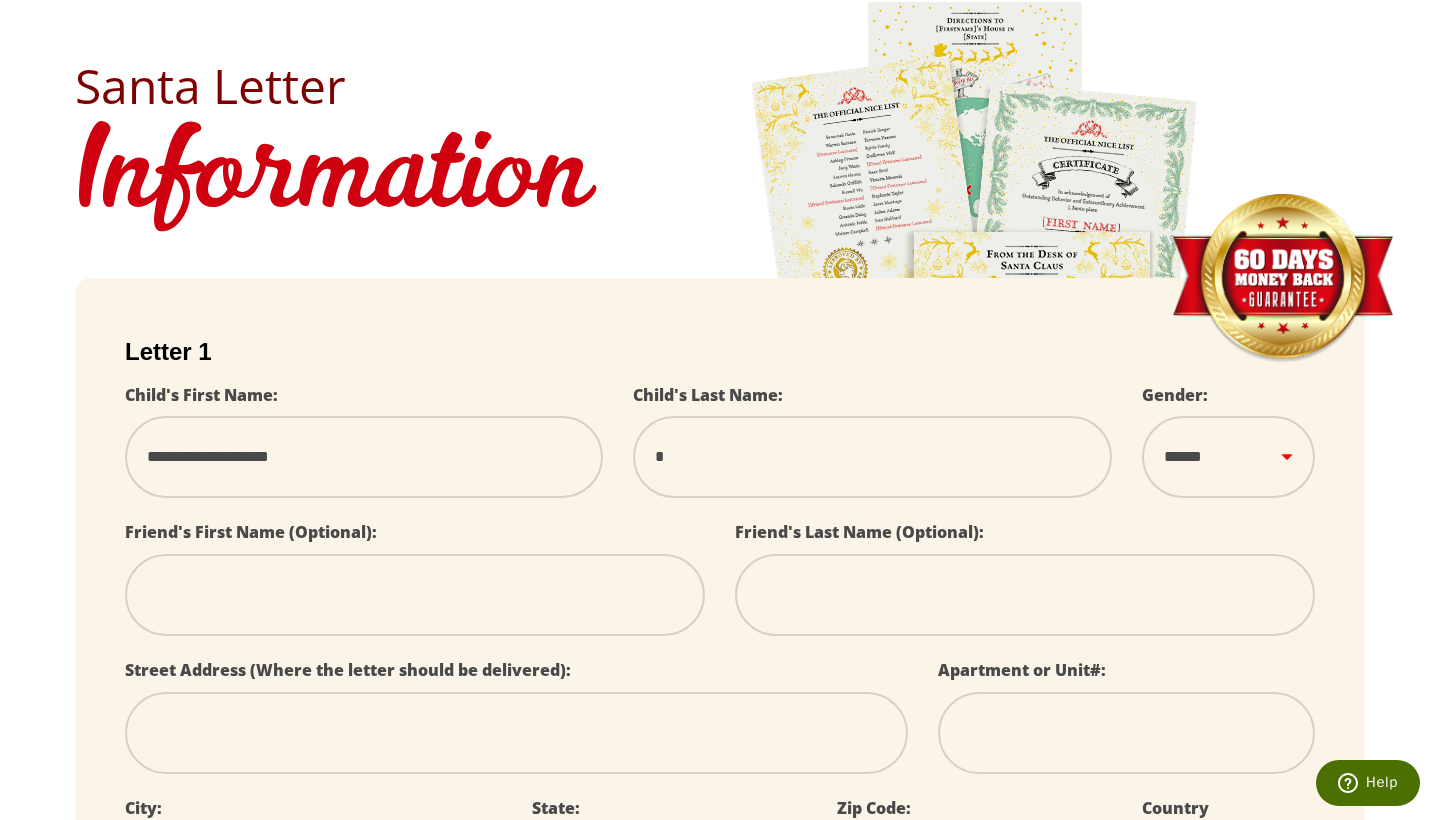 type on "**" 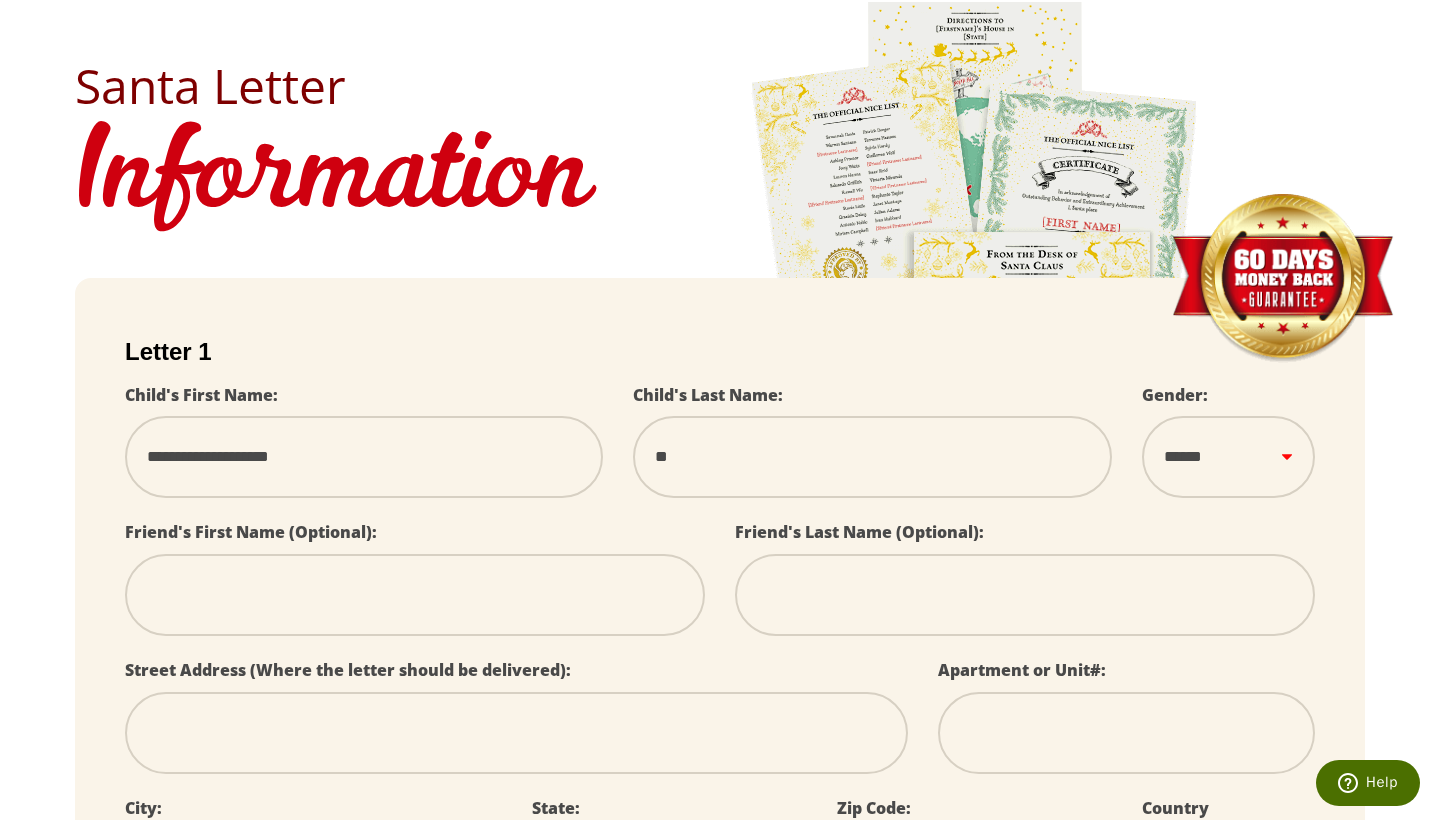 type on "***" 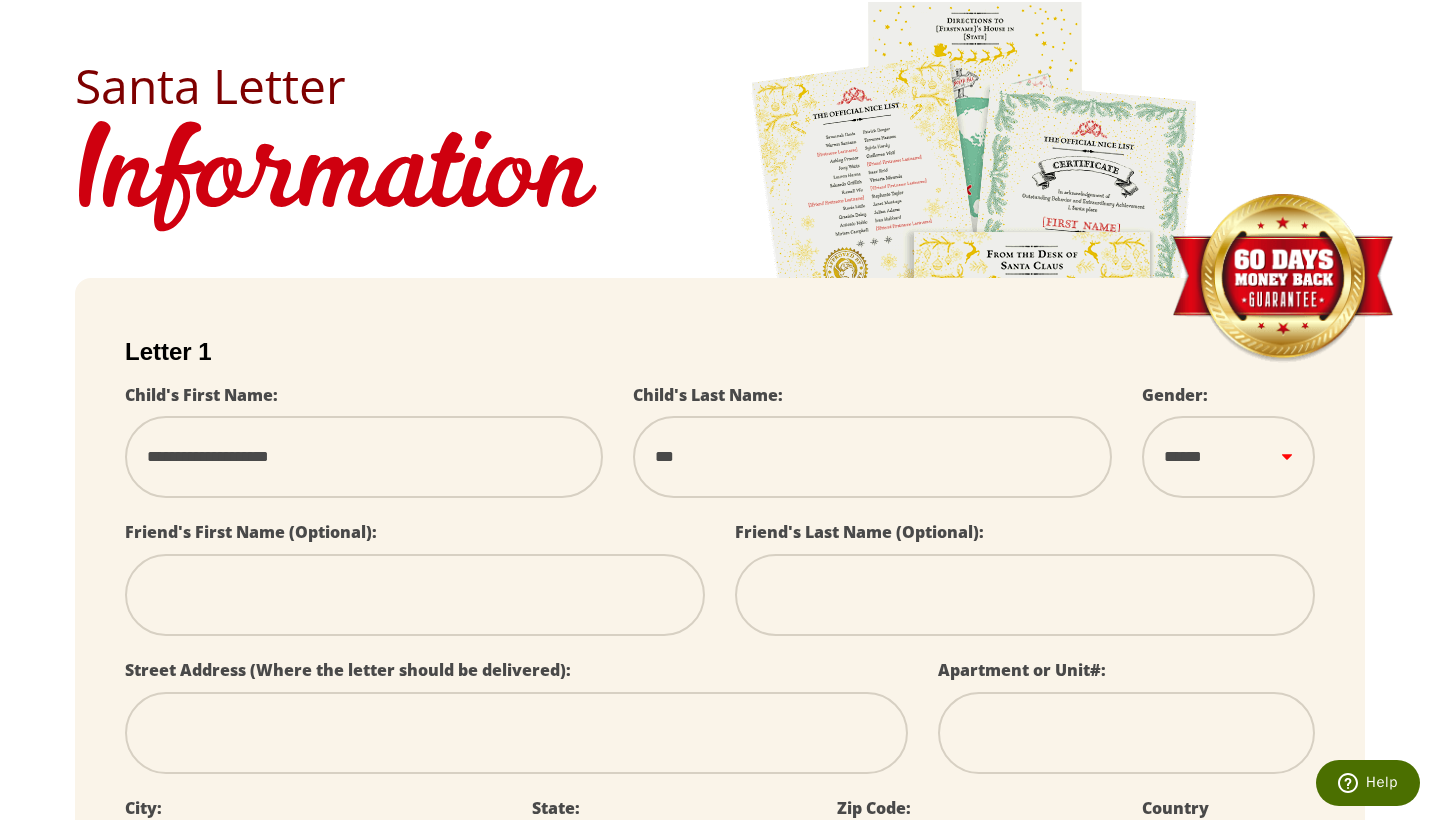 type on "****" 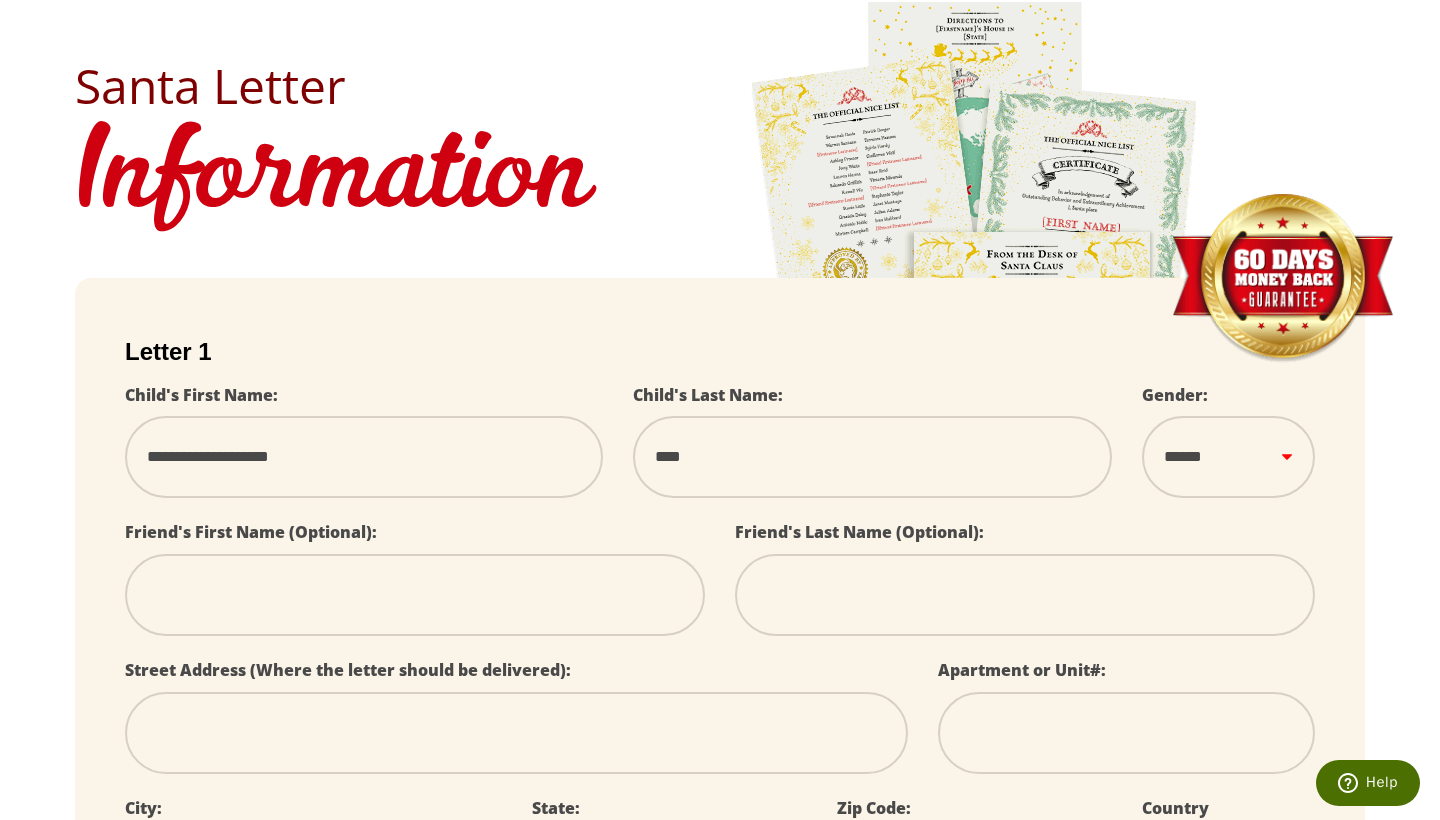 type on "****" 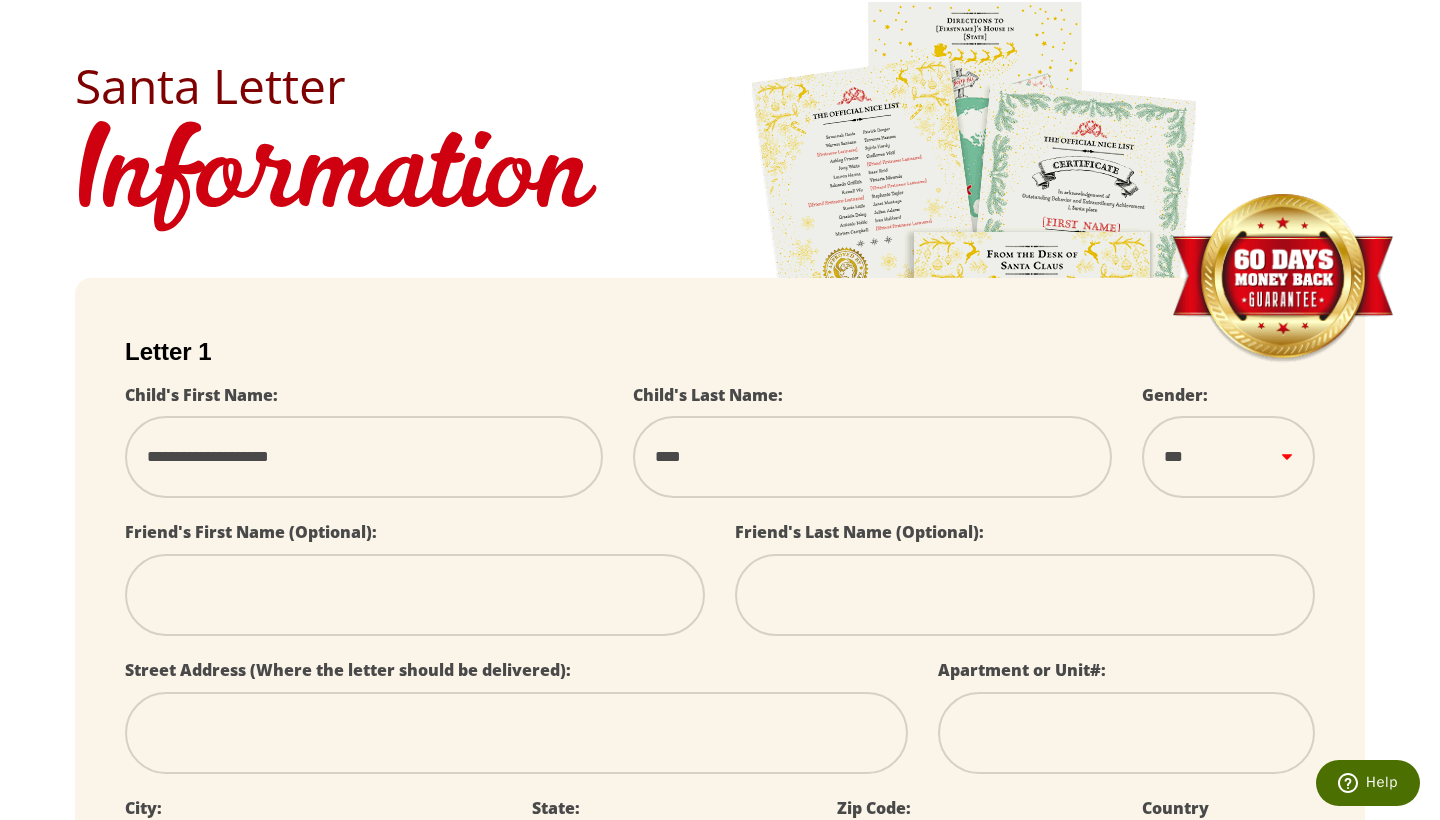 select 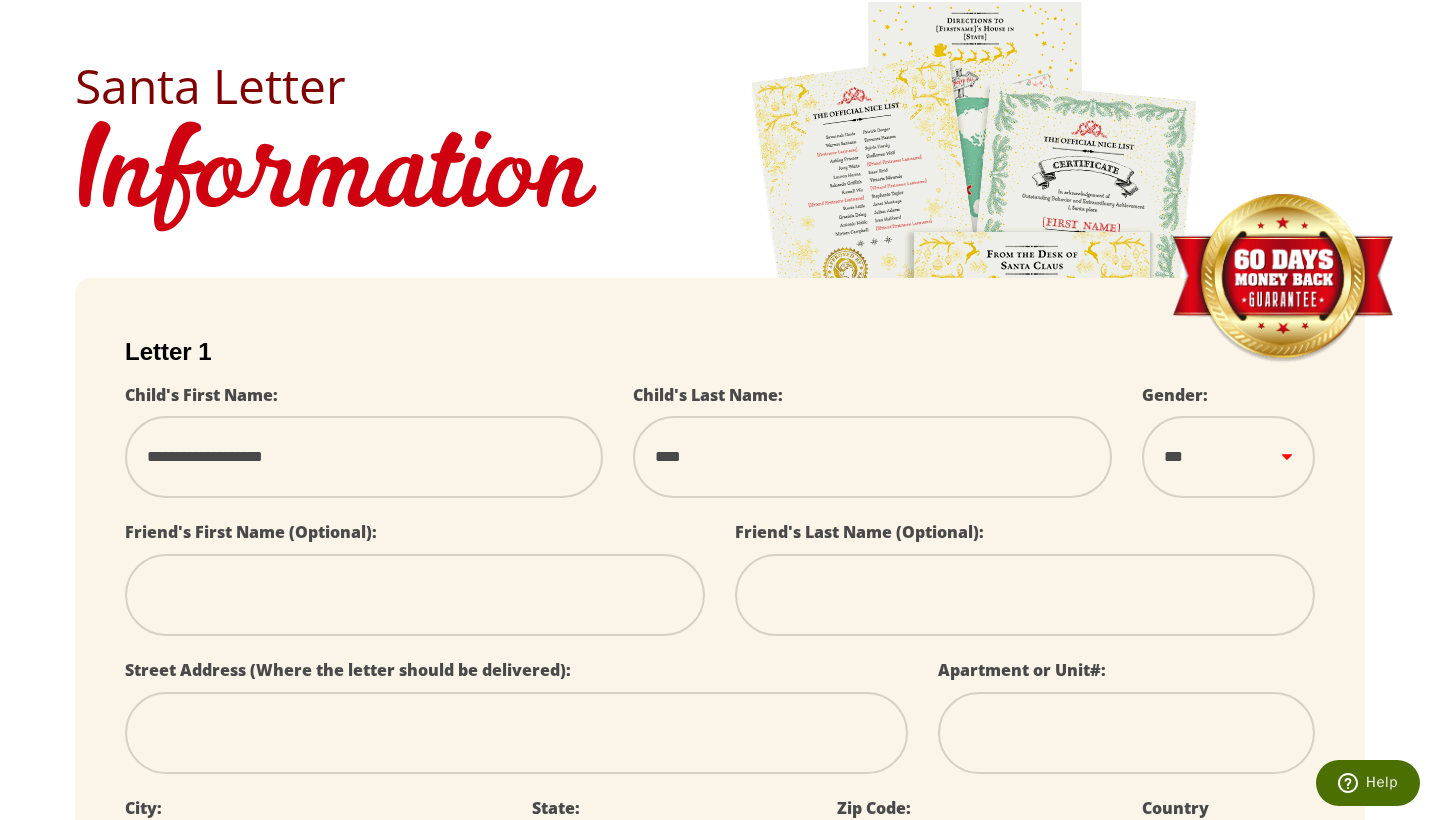 type on "**********" 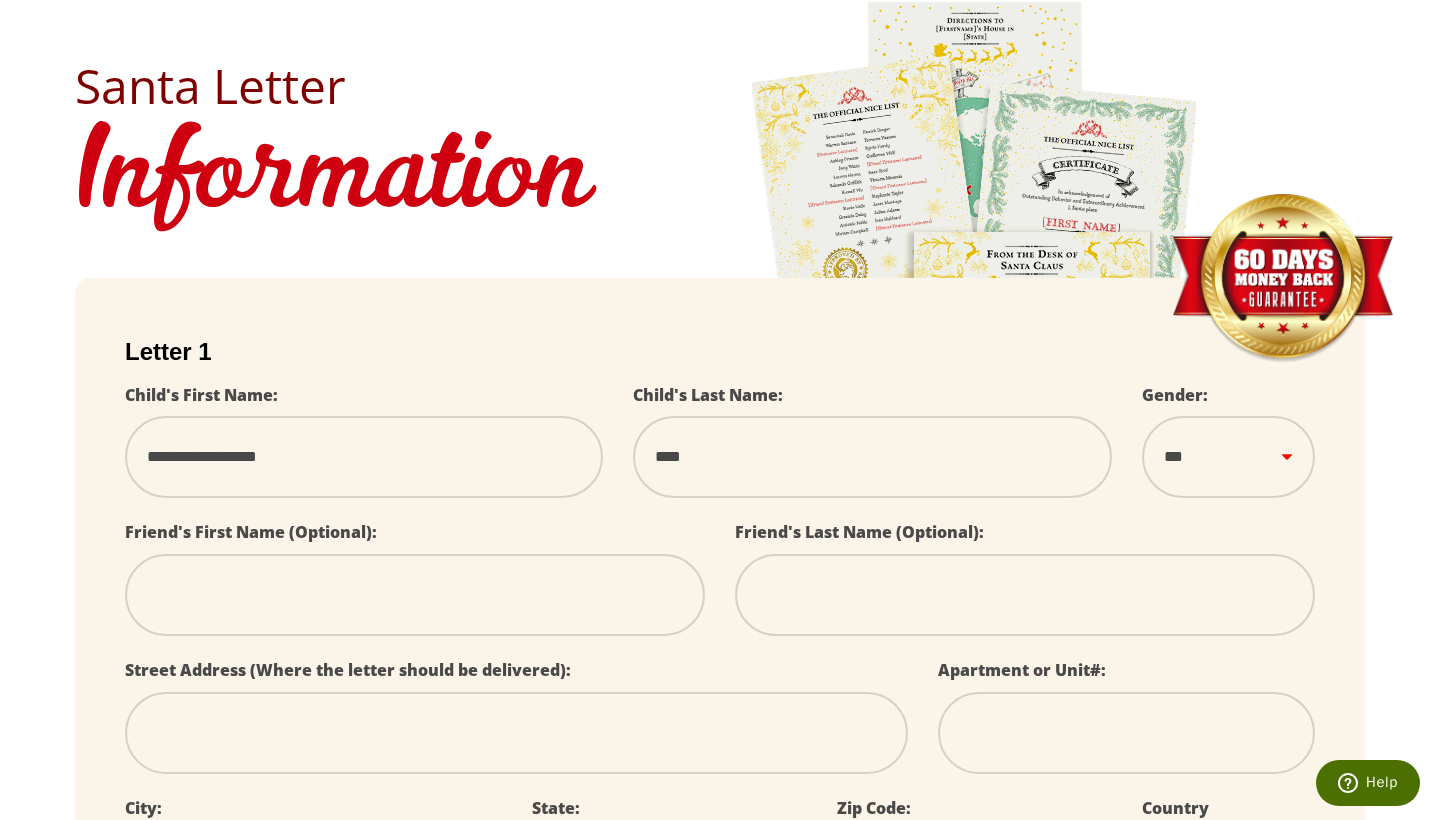 type on "**********" 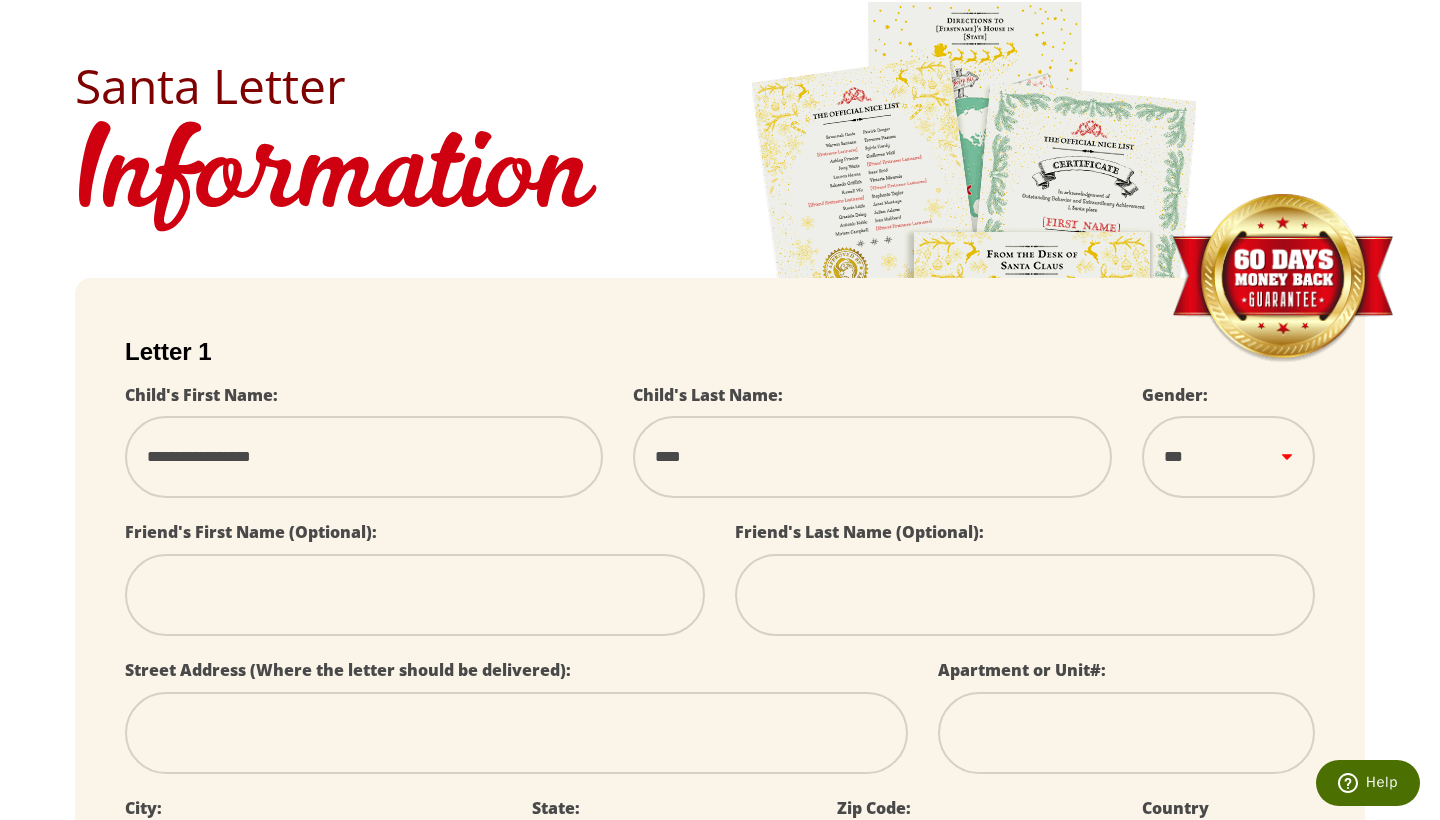 type on "**********" 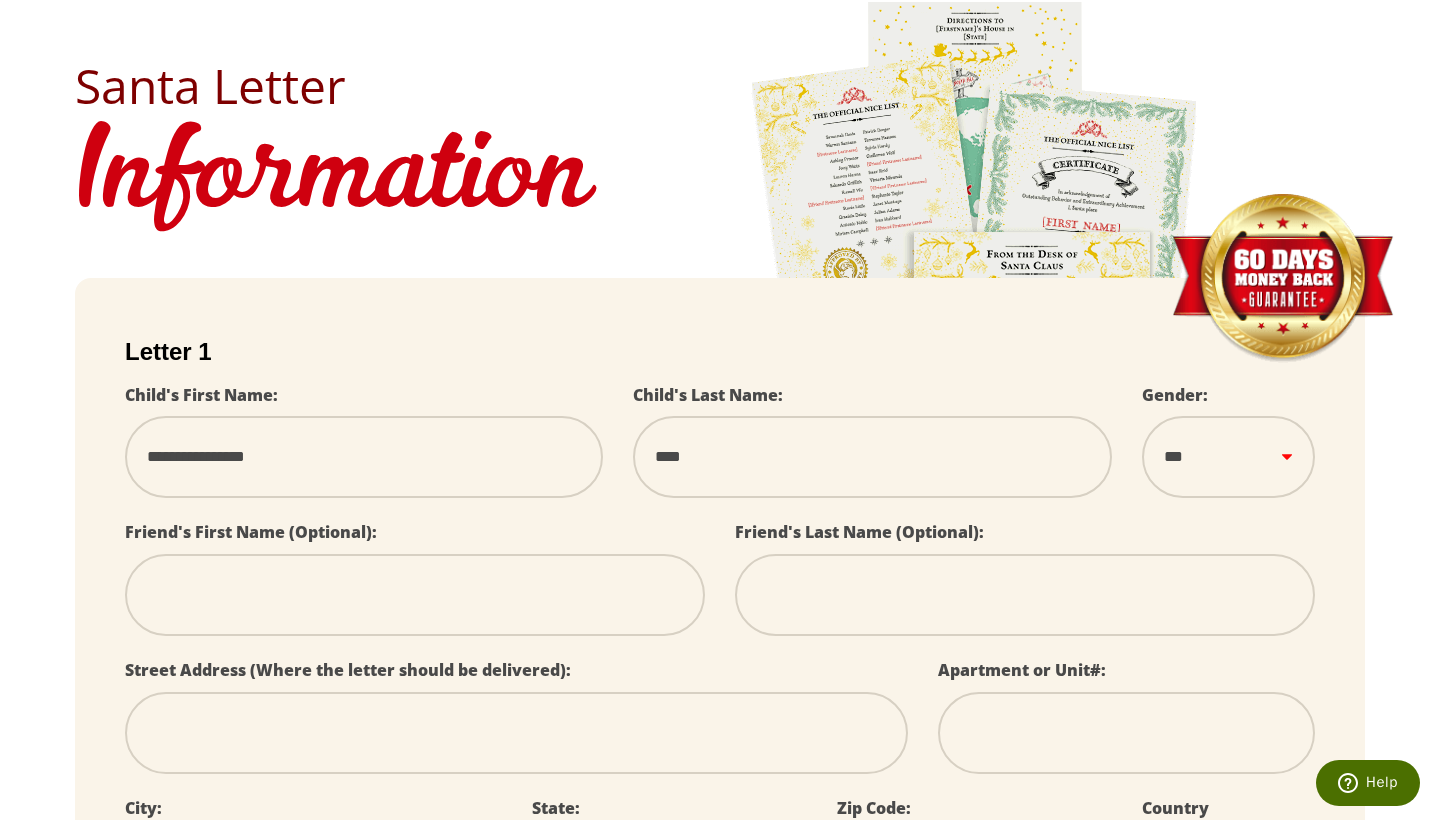select 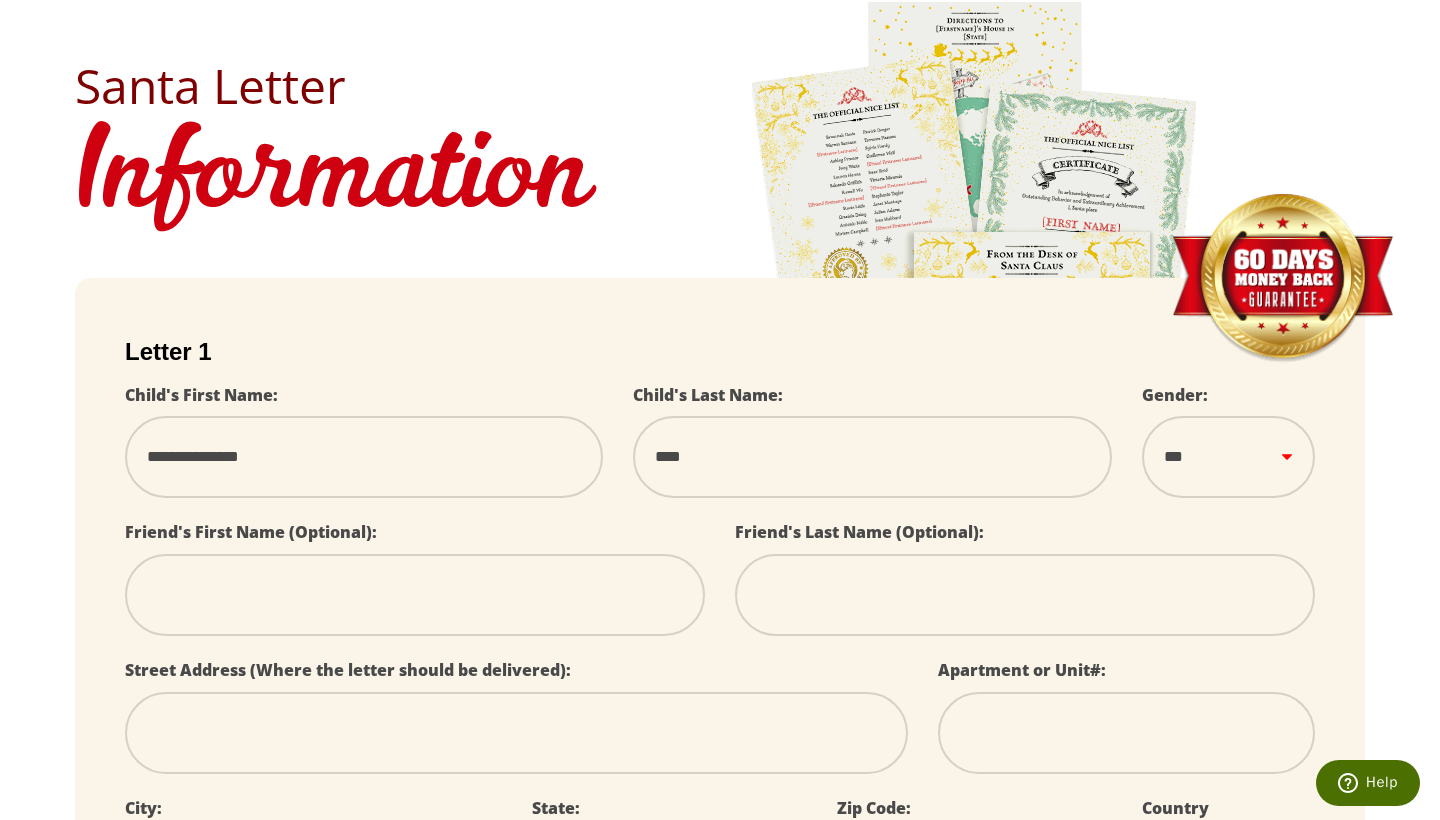 type on "**********" 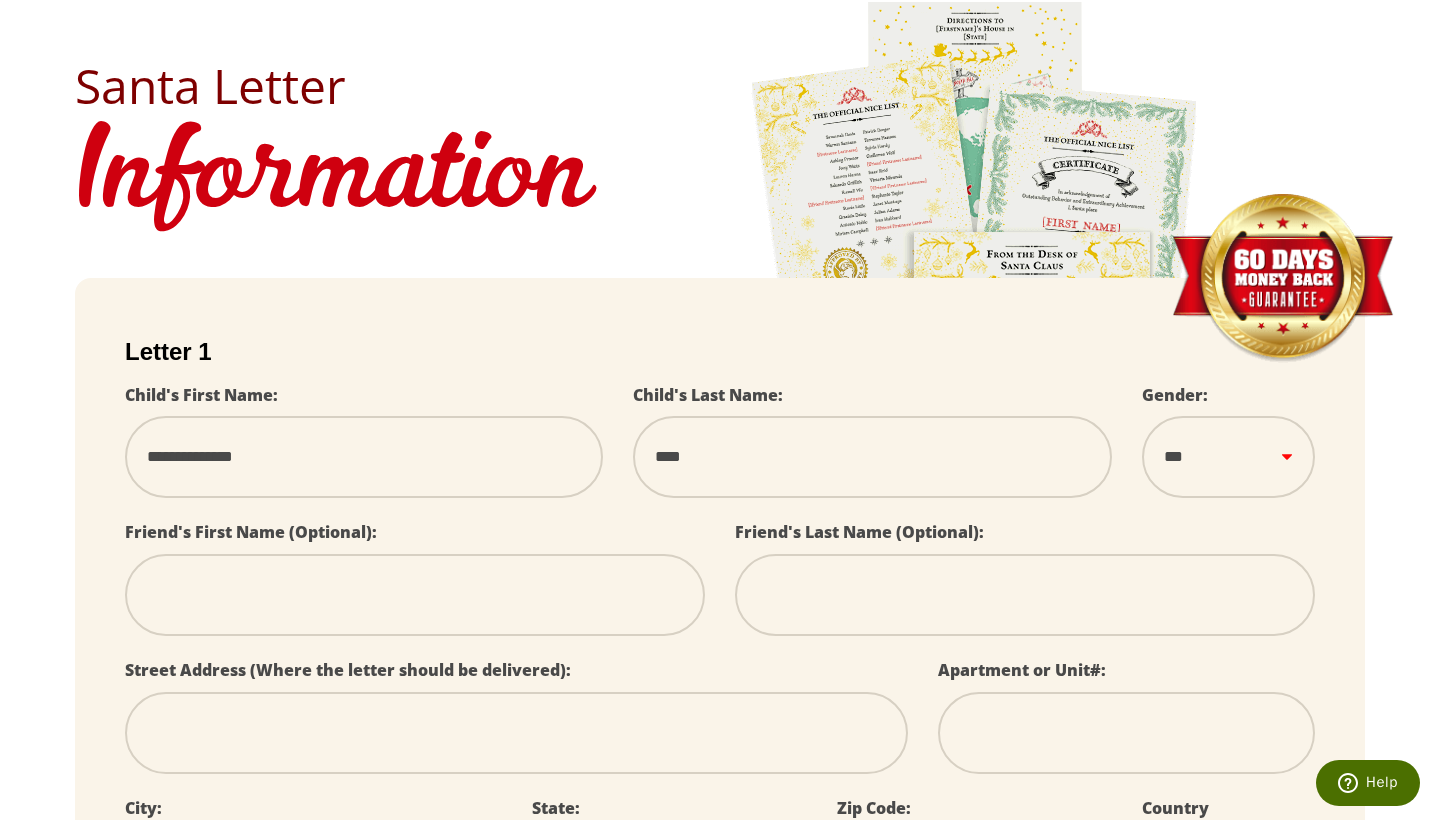 type on "**********" 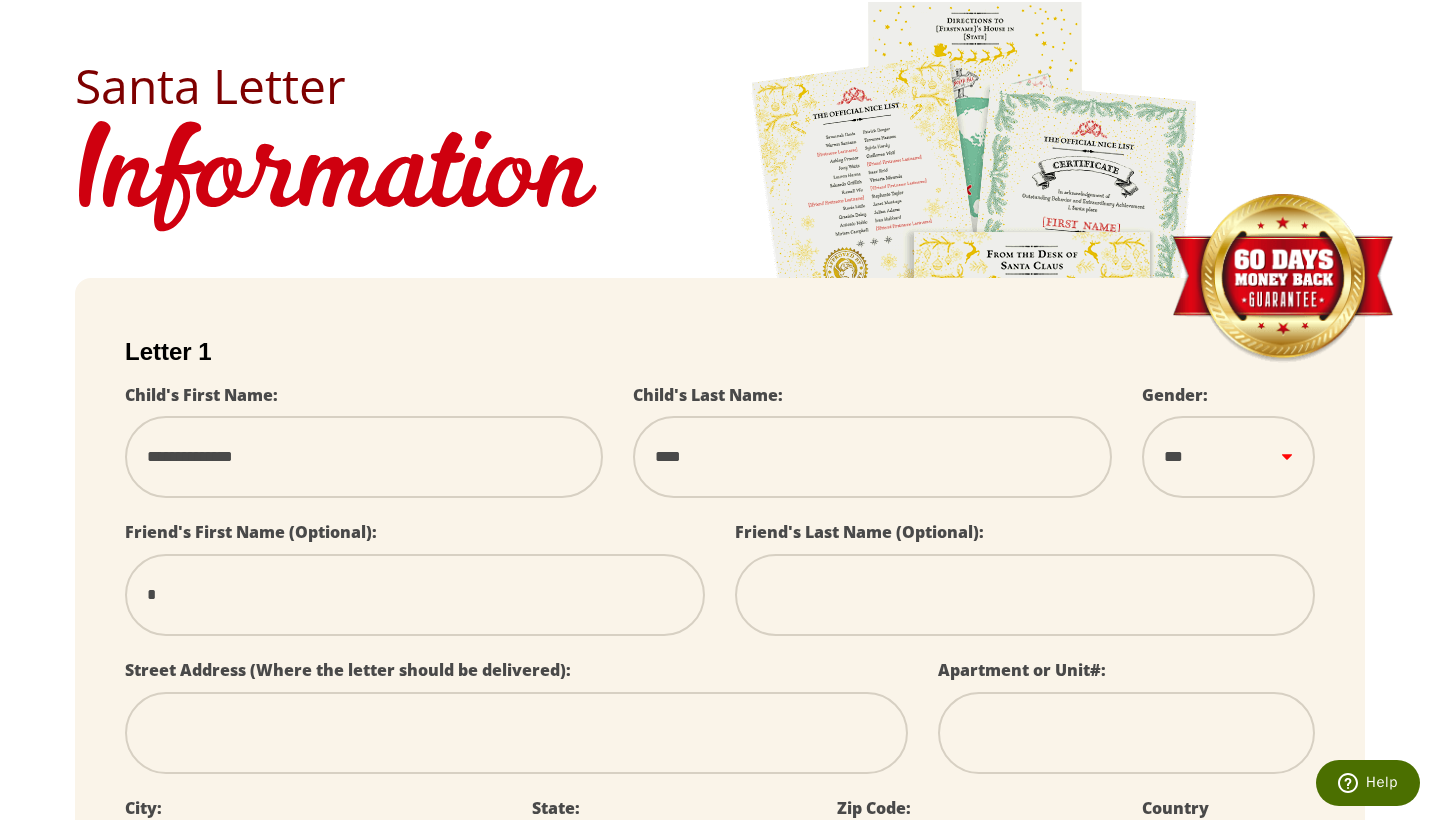 type on "**" 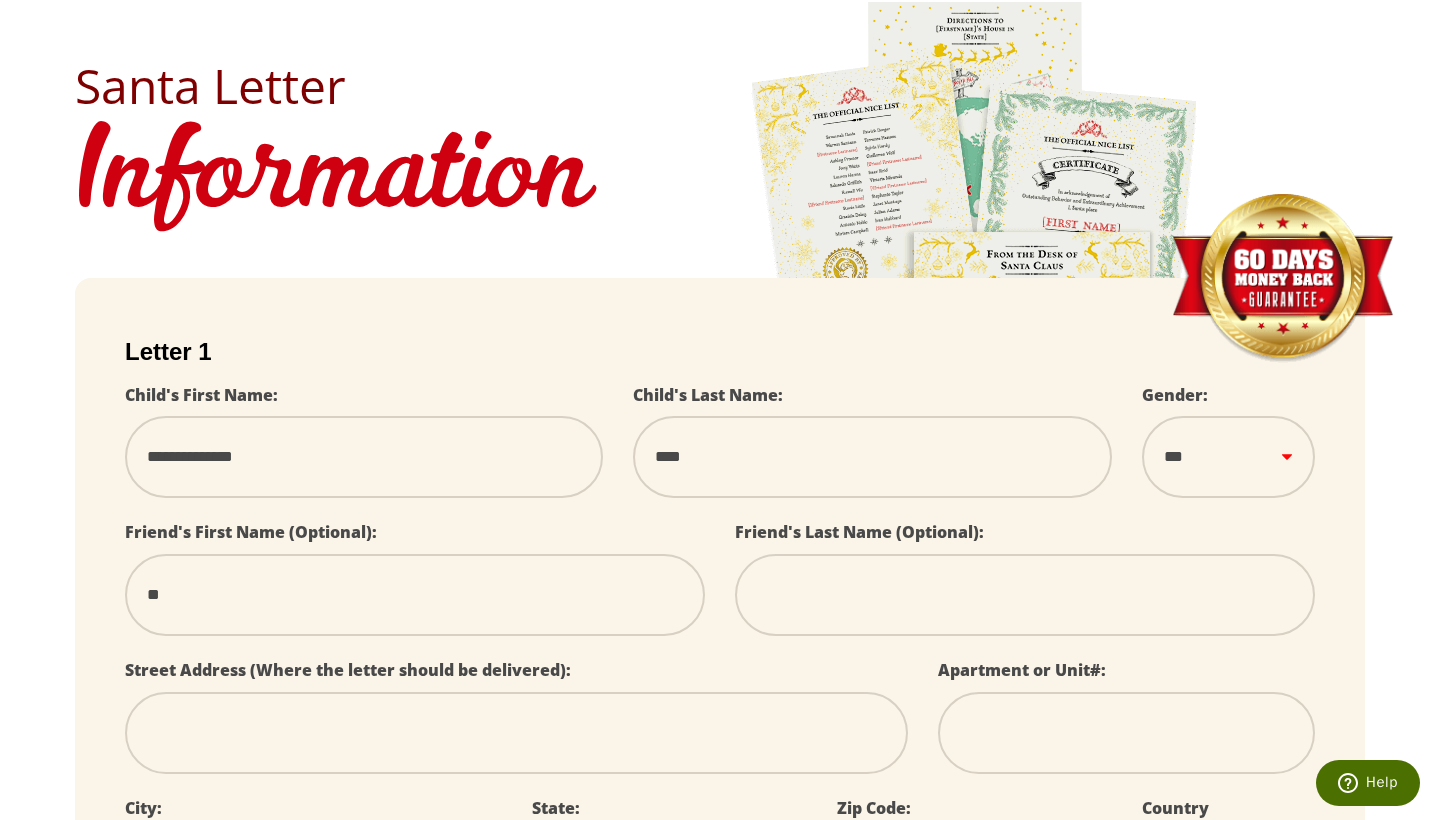 type on "***" 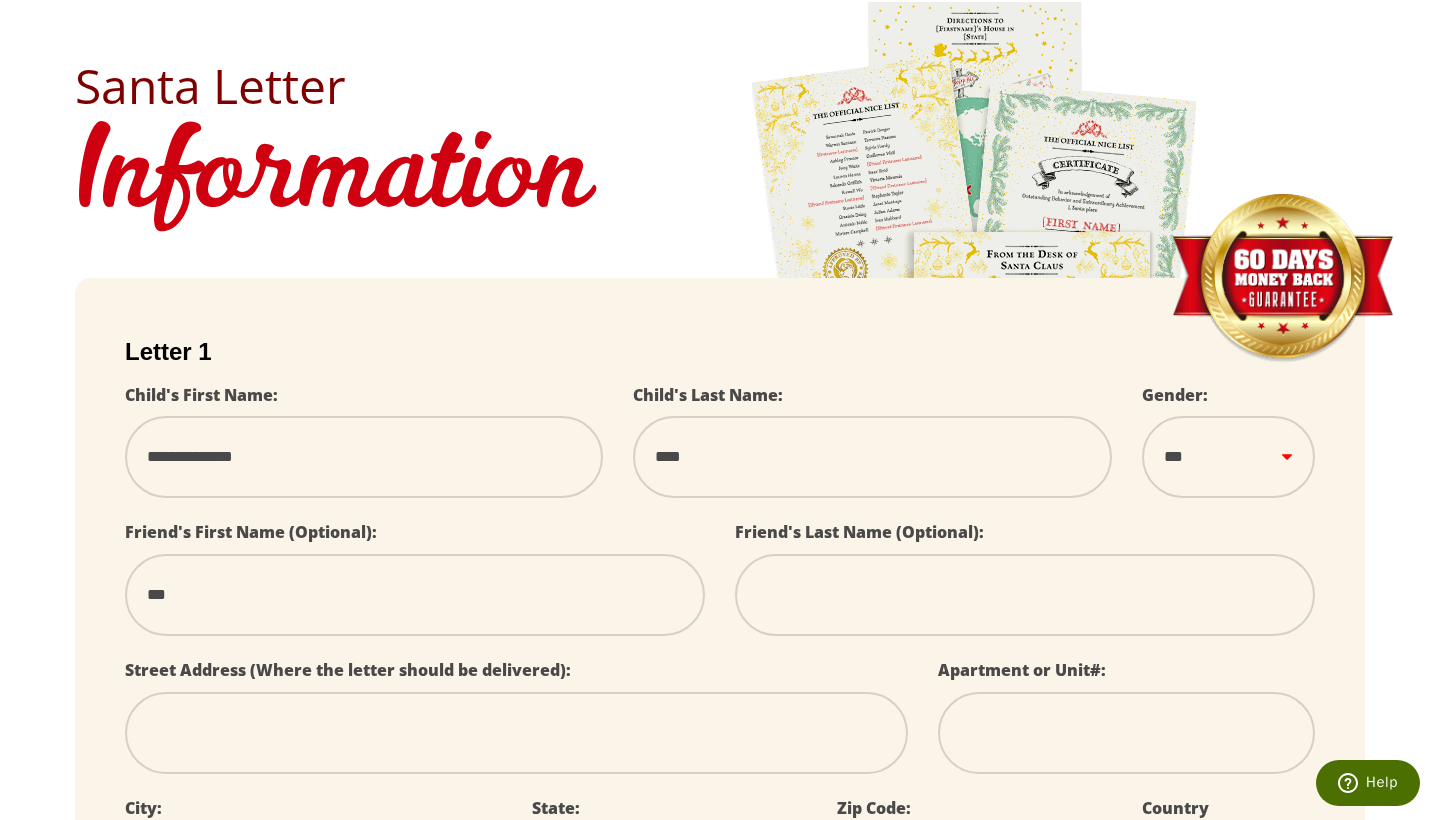 type on "****" 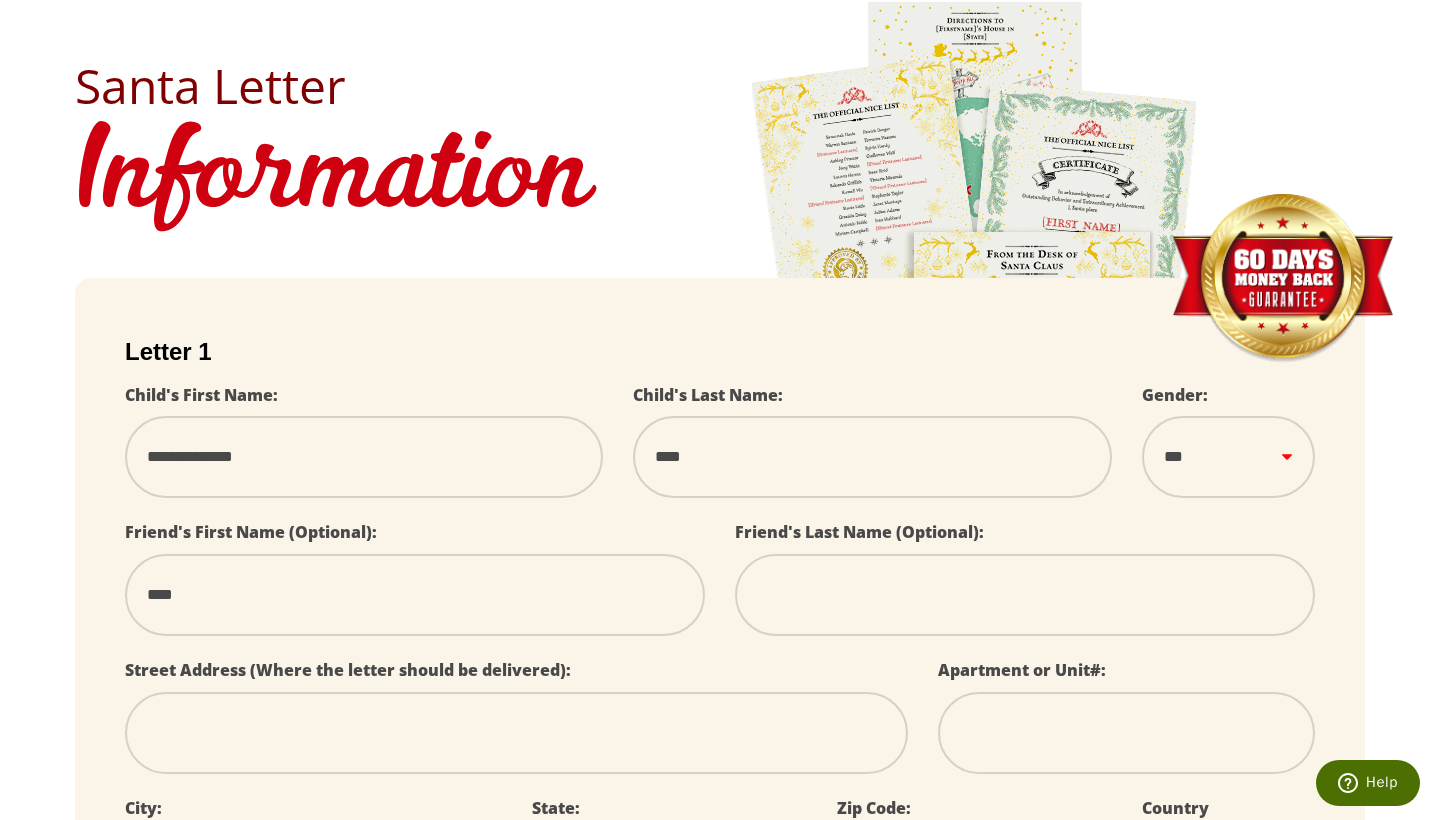 type on "*****" 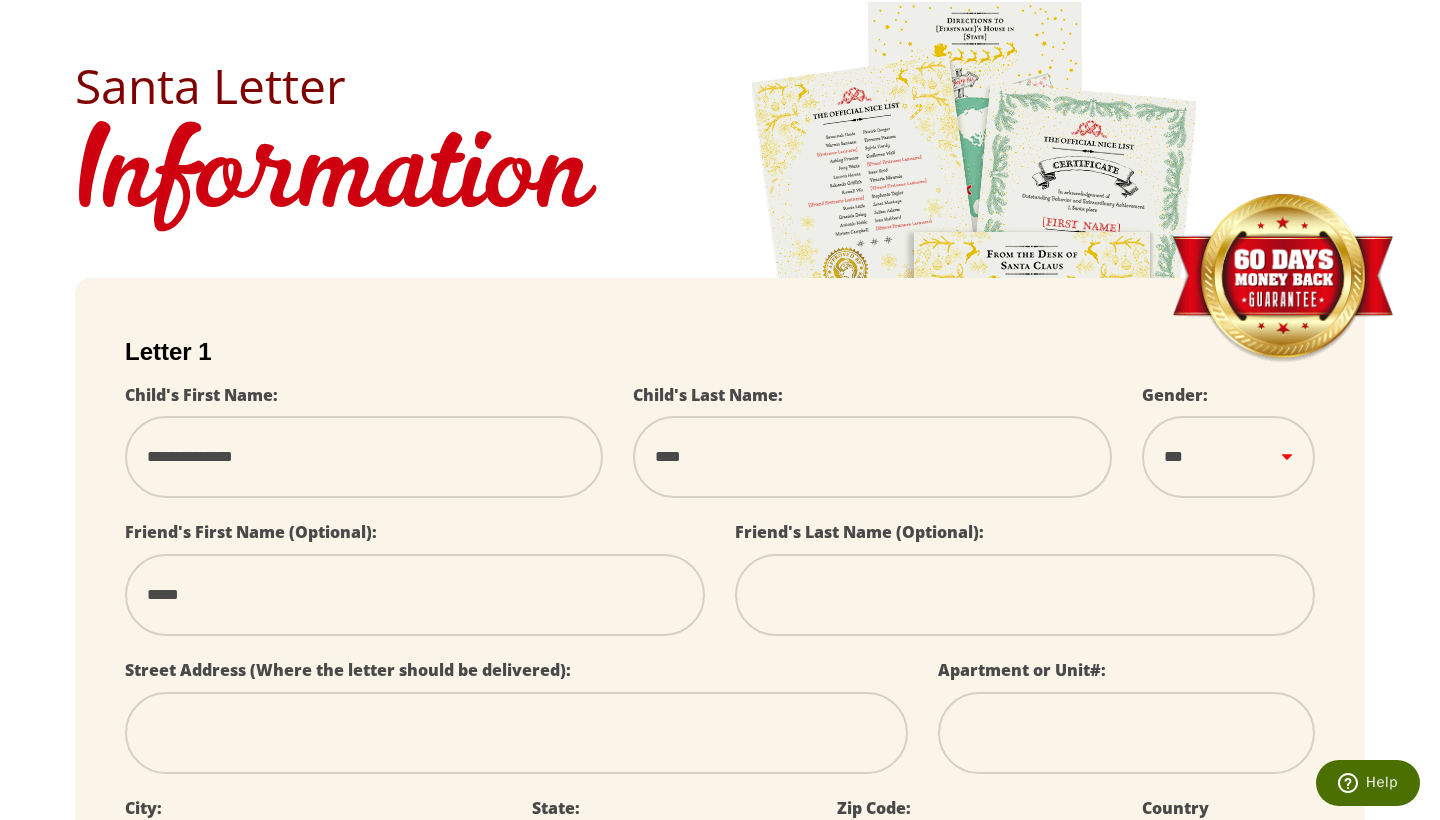type on "******" 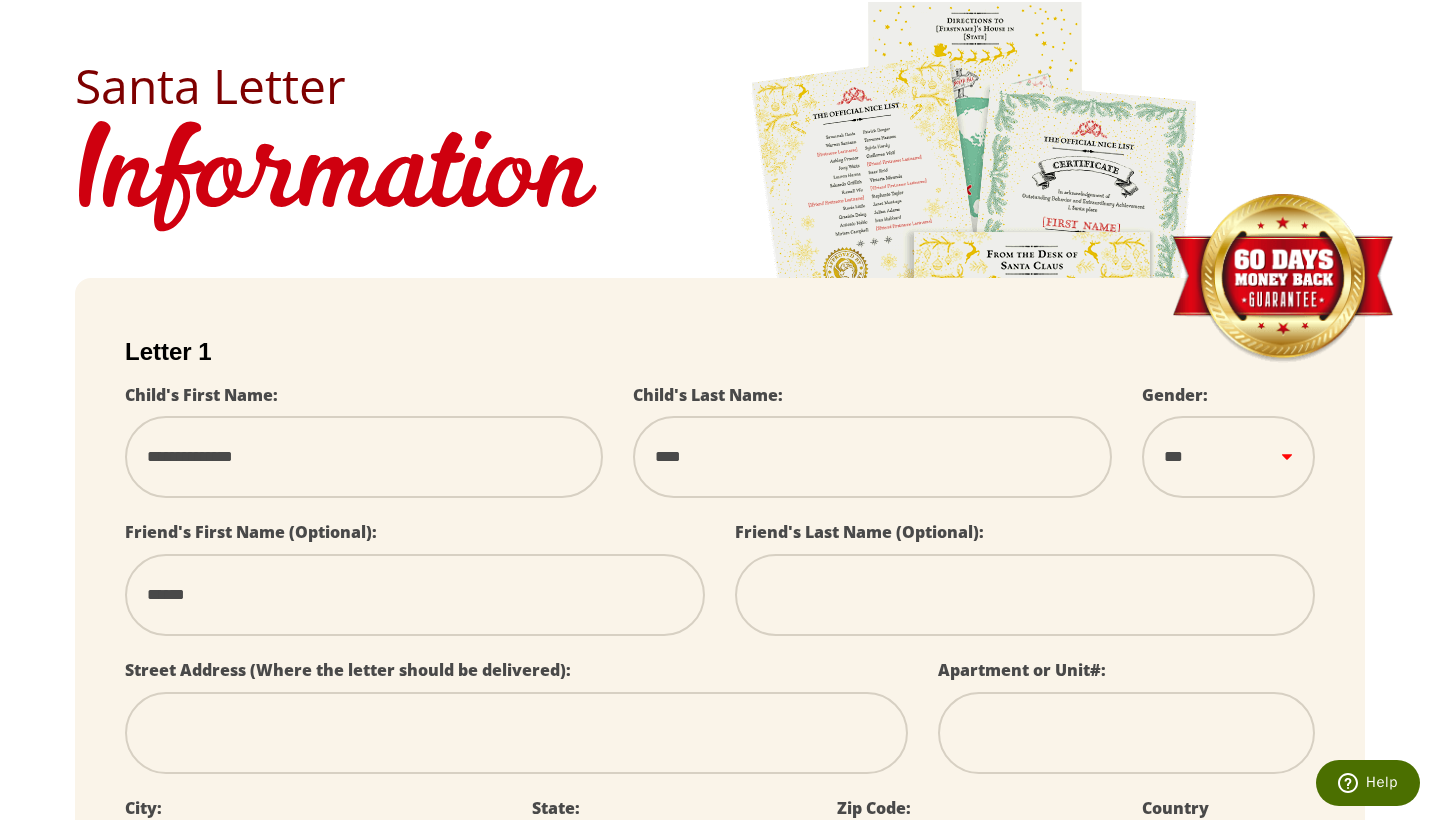 type on "******" 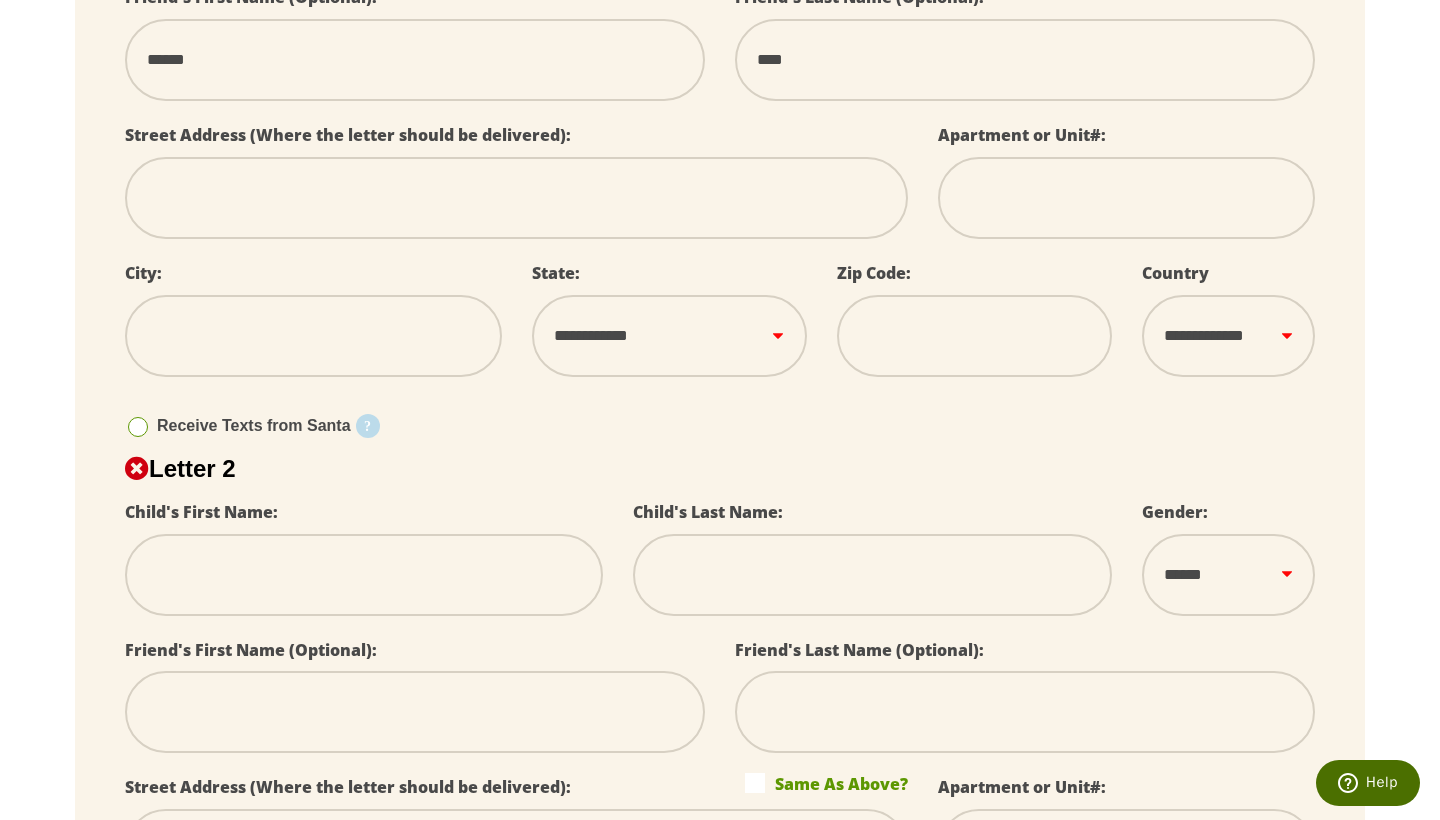 scroll, scrollTop: 713, scrollLeft: 0, axis: vertical 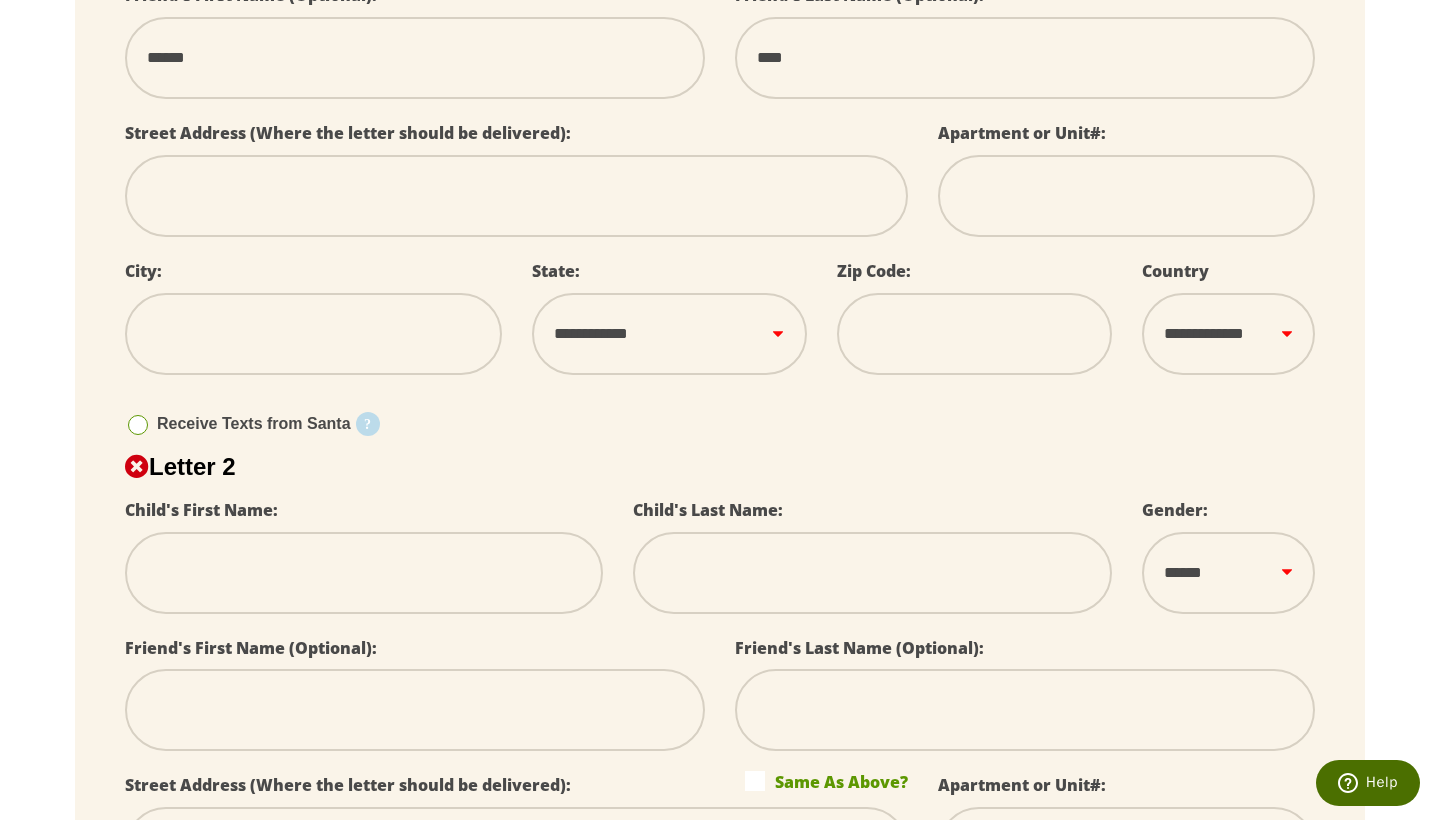 click at bounding box center (516, 196) 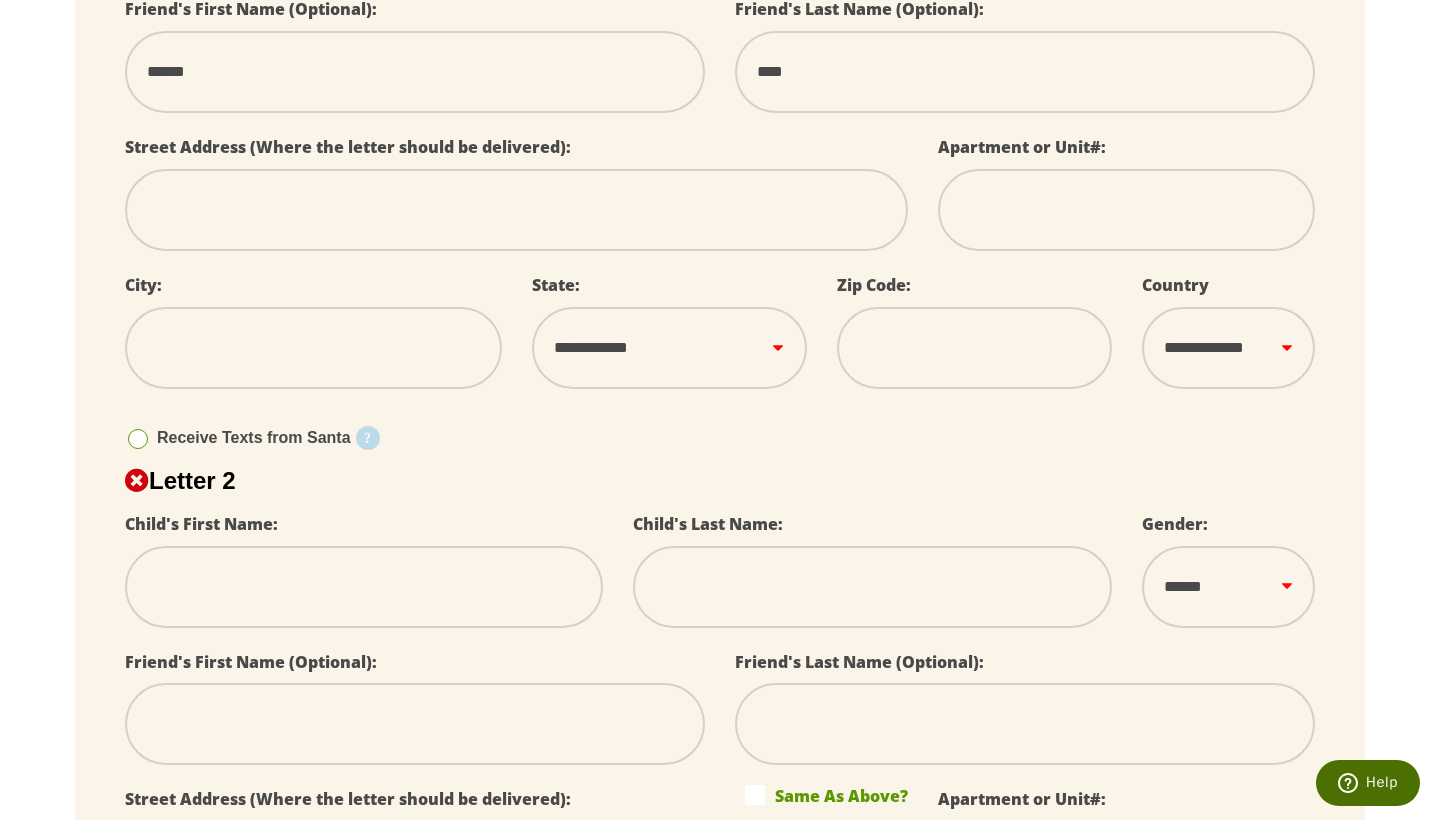 scroll, scrollTop: 697, scrollLeft: 0, axis: vertical 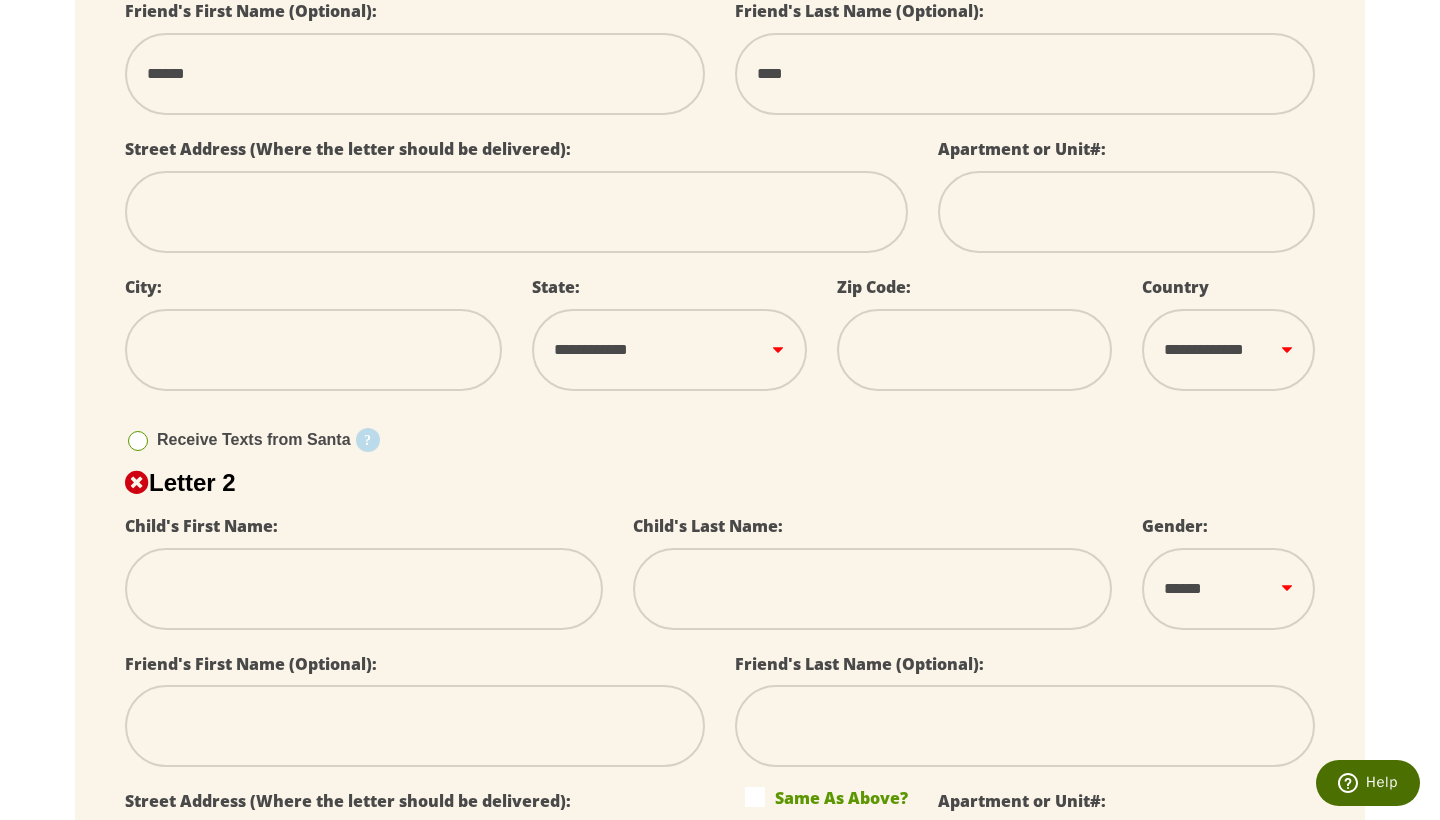 click at bounding box center (516, 212) 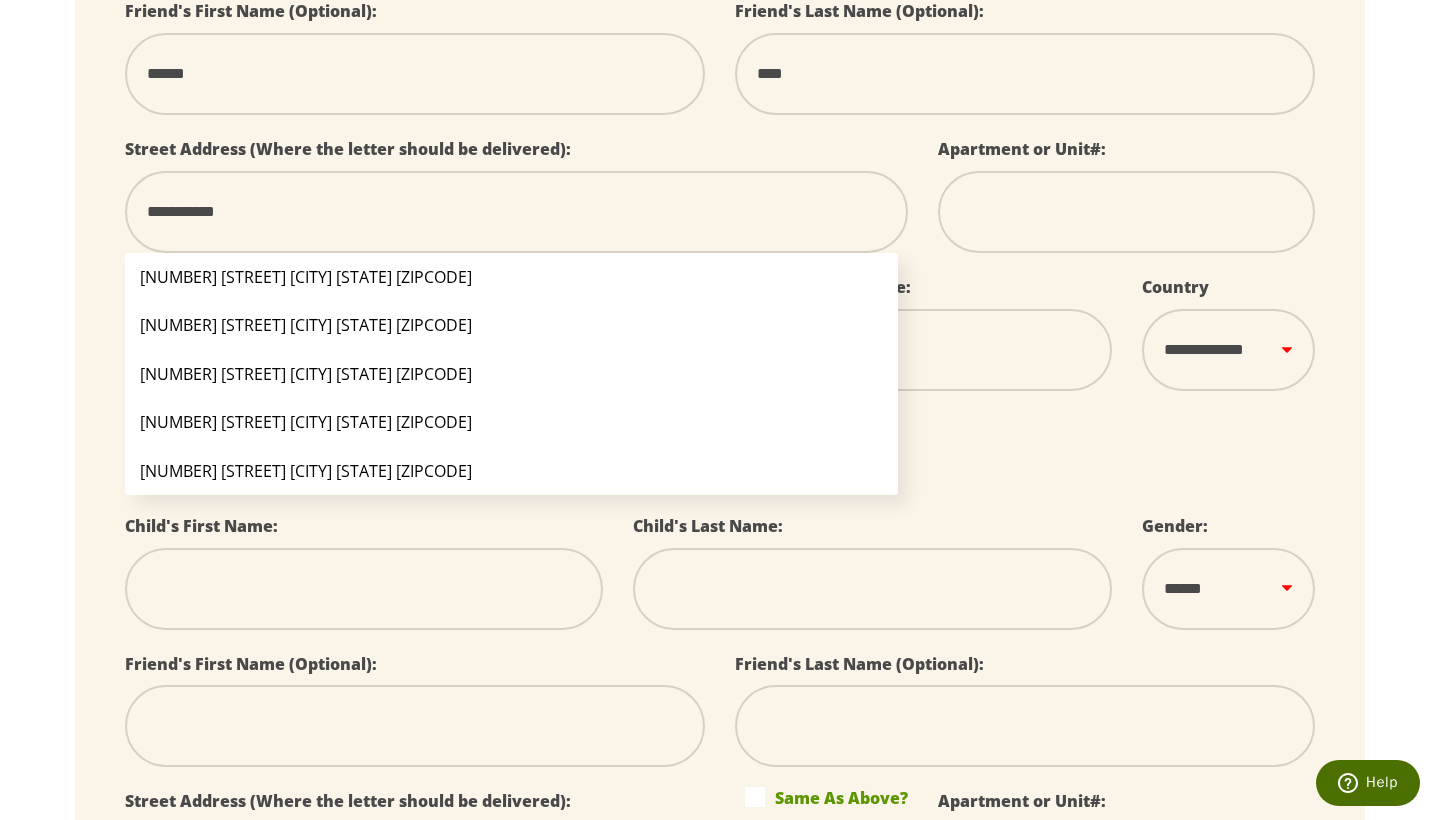 click on "[NUMBER] [STREET] [CITY]
[STATE] [ZIPCODE]" at bounding box center (511, 277) 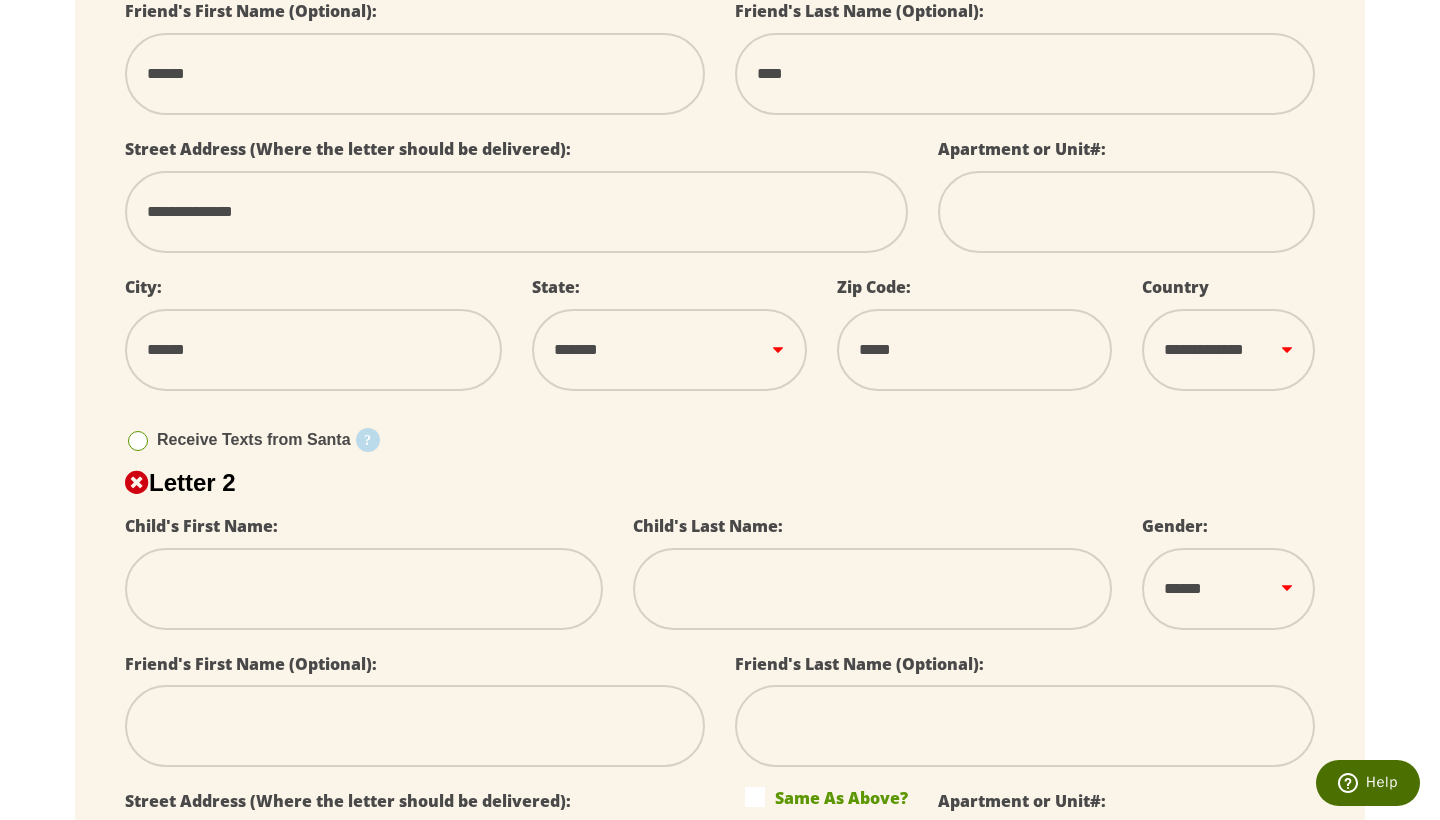 click at bounding box center (364, 589) 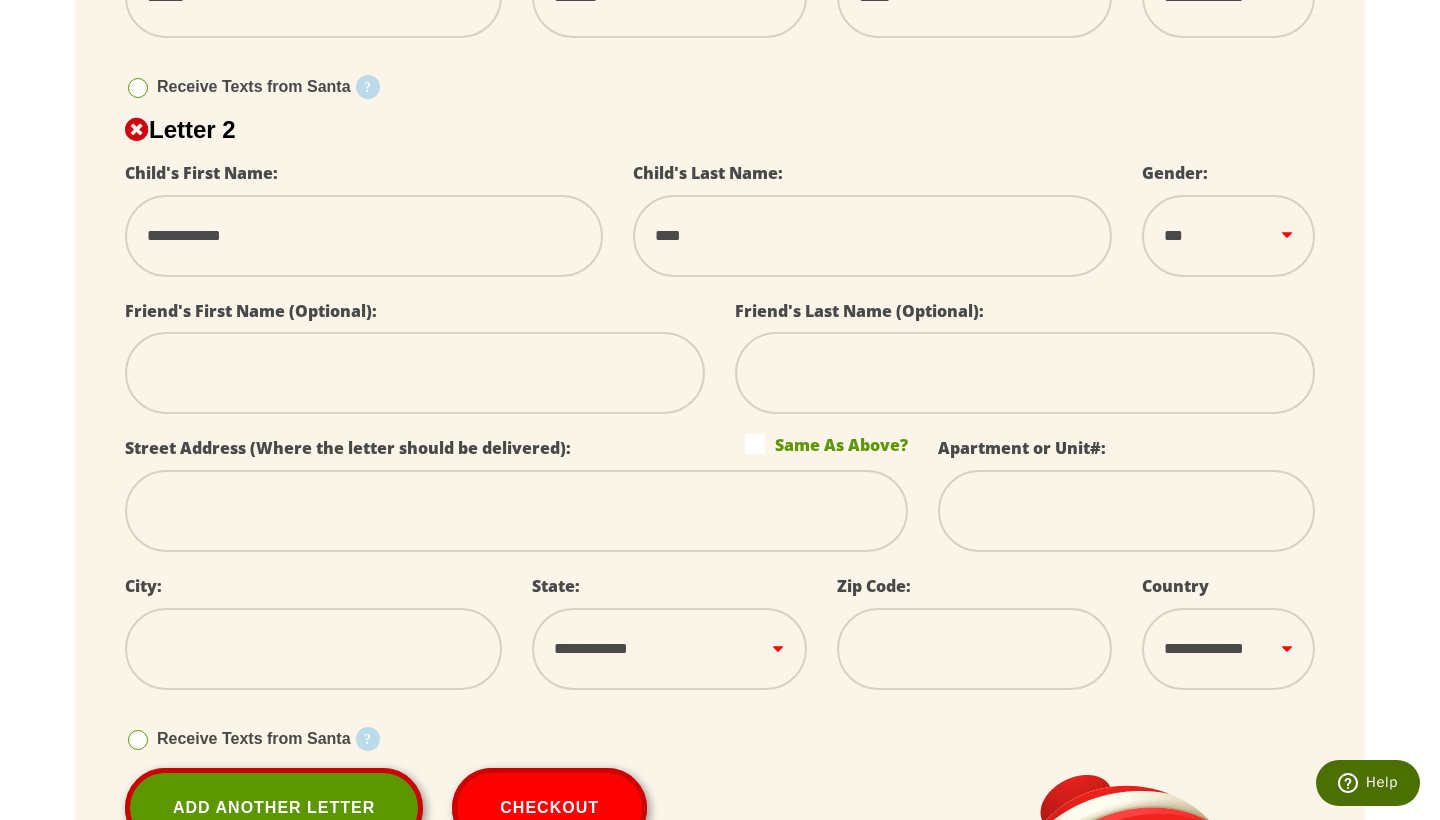 scroll, scrollTop: 1054, scrollLeft: 0, axis: vertical 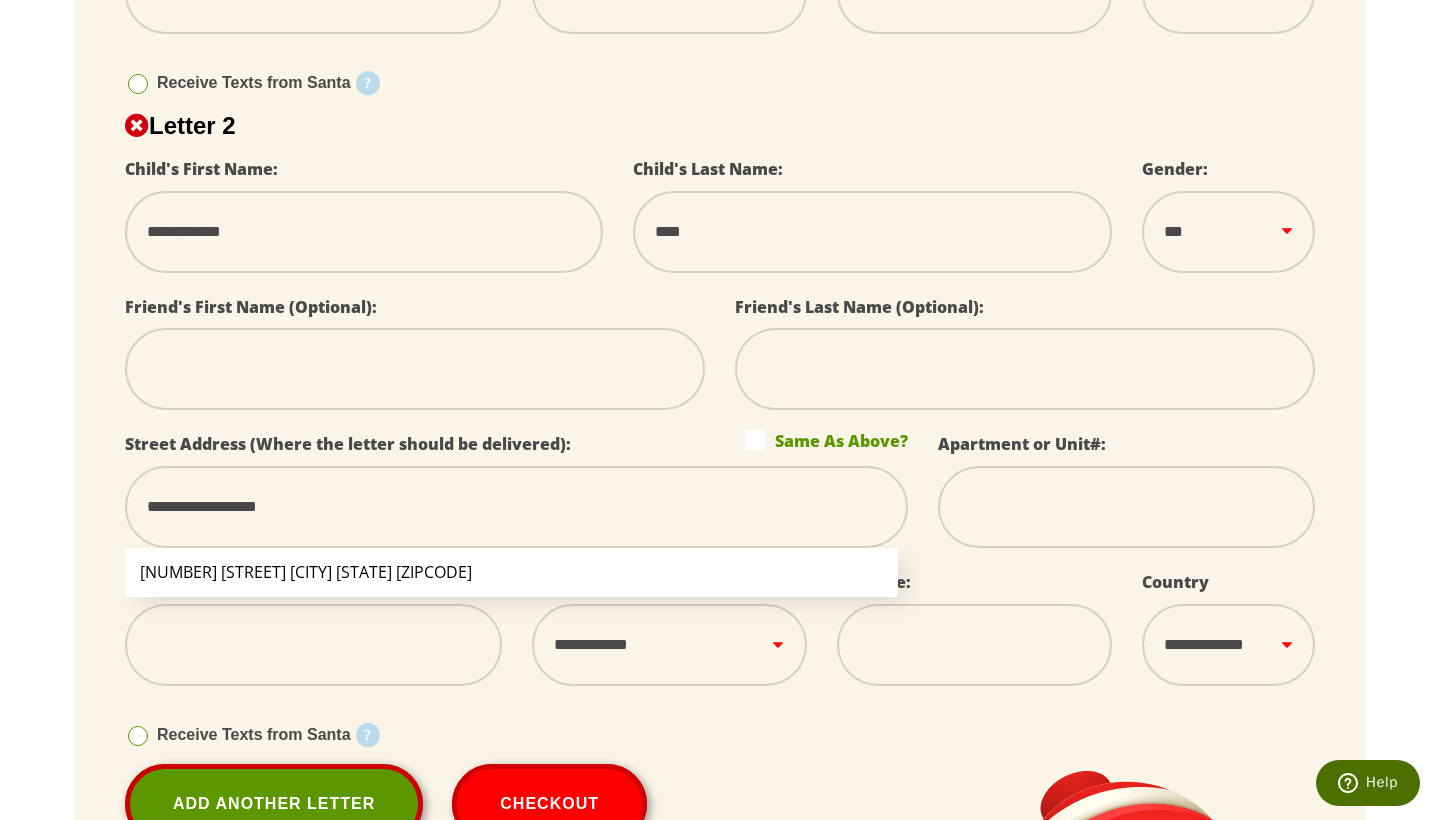 click on "[NUMBER] [STREET] [CITY]
[STATE] [ZIPCODE]" at bounding box center (511, 572) 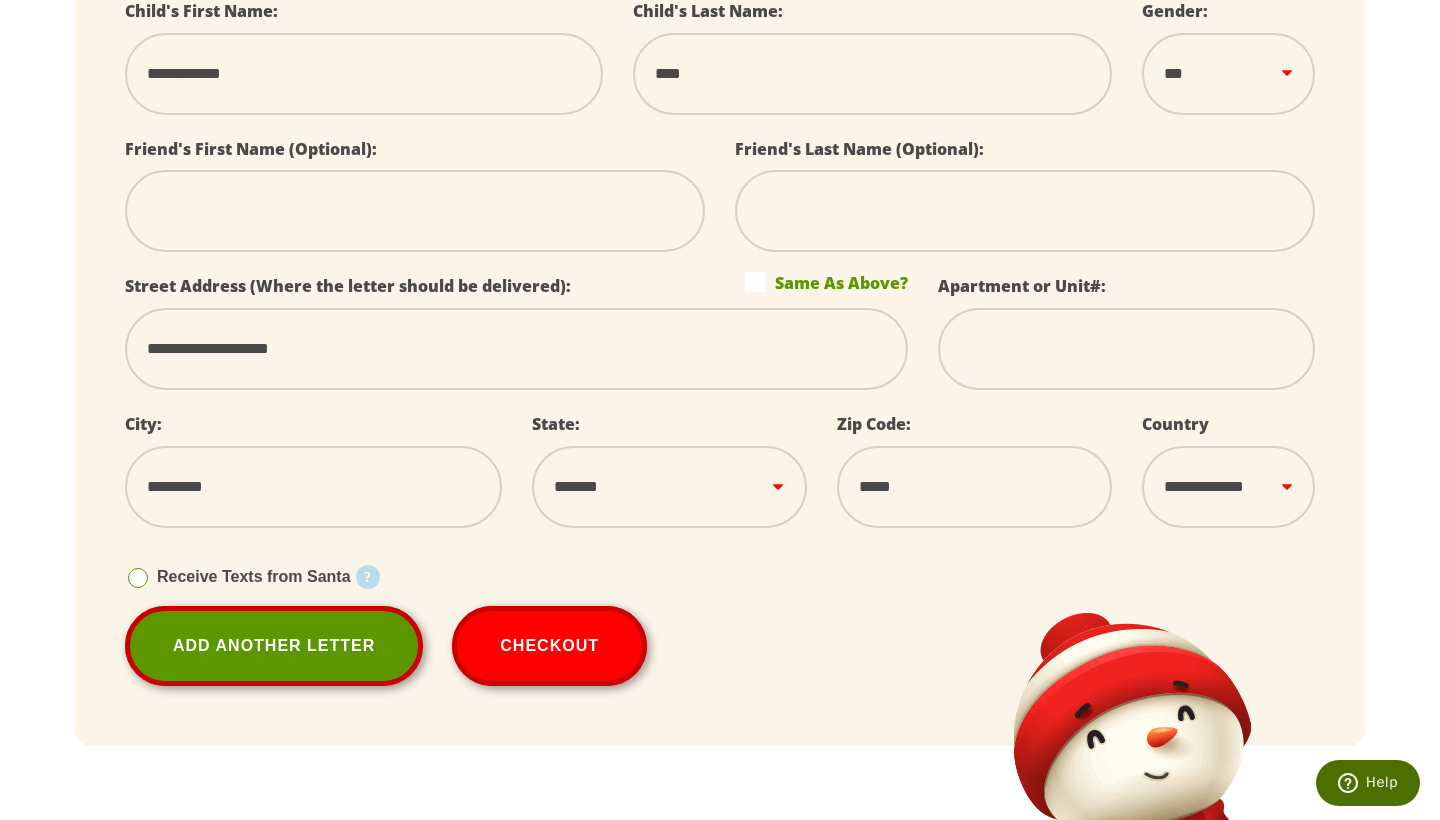 scroll, scrollTop: 1216, scrollLeft: 0, axis: vertical 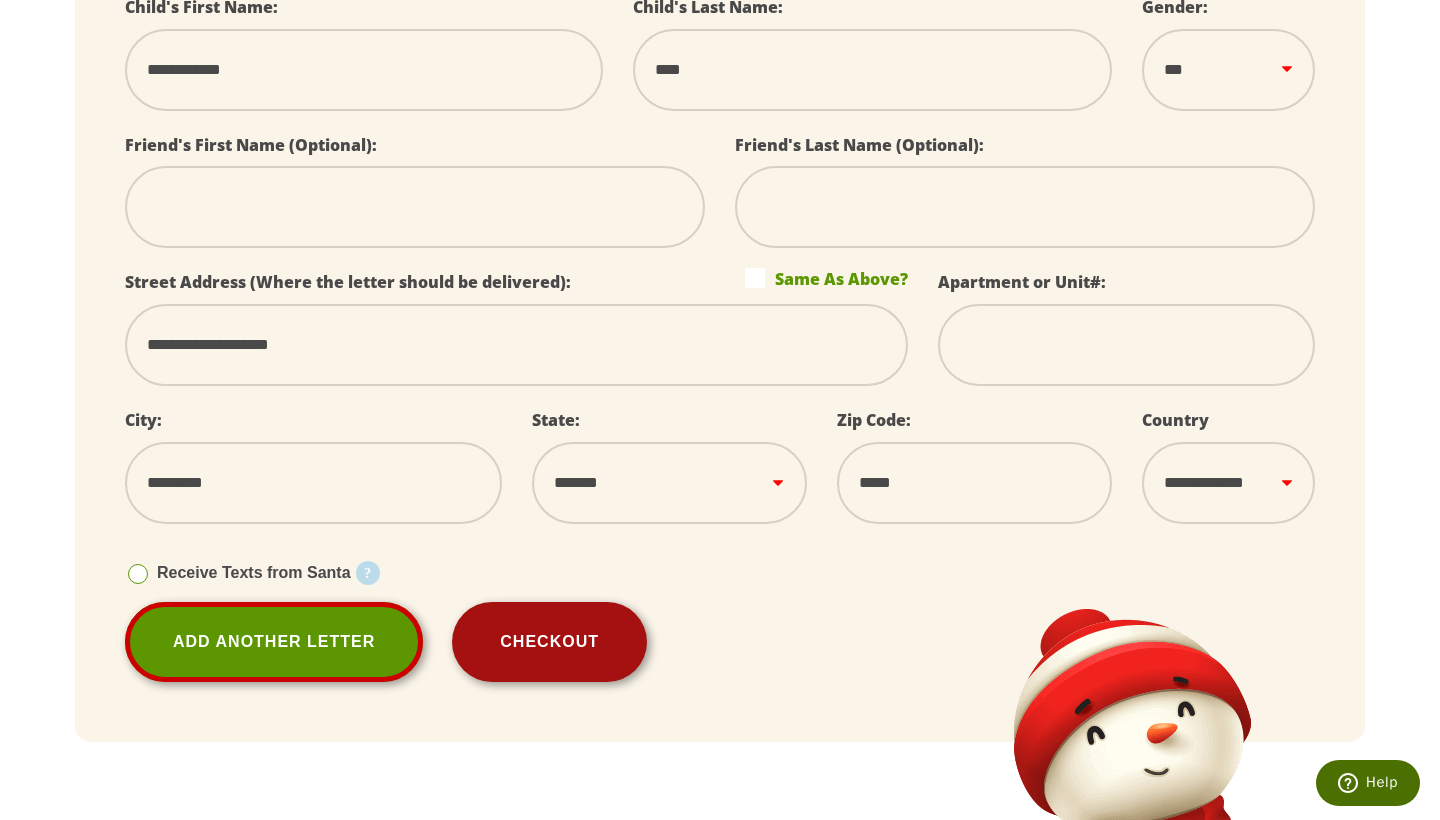 click on "Checkout" at bounding box center (549, 642) 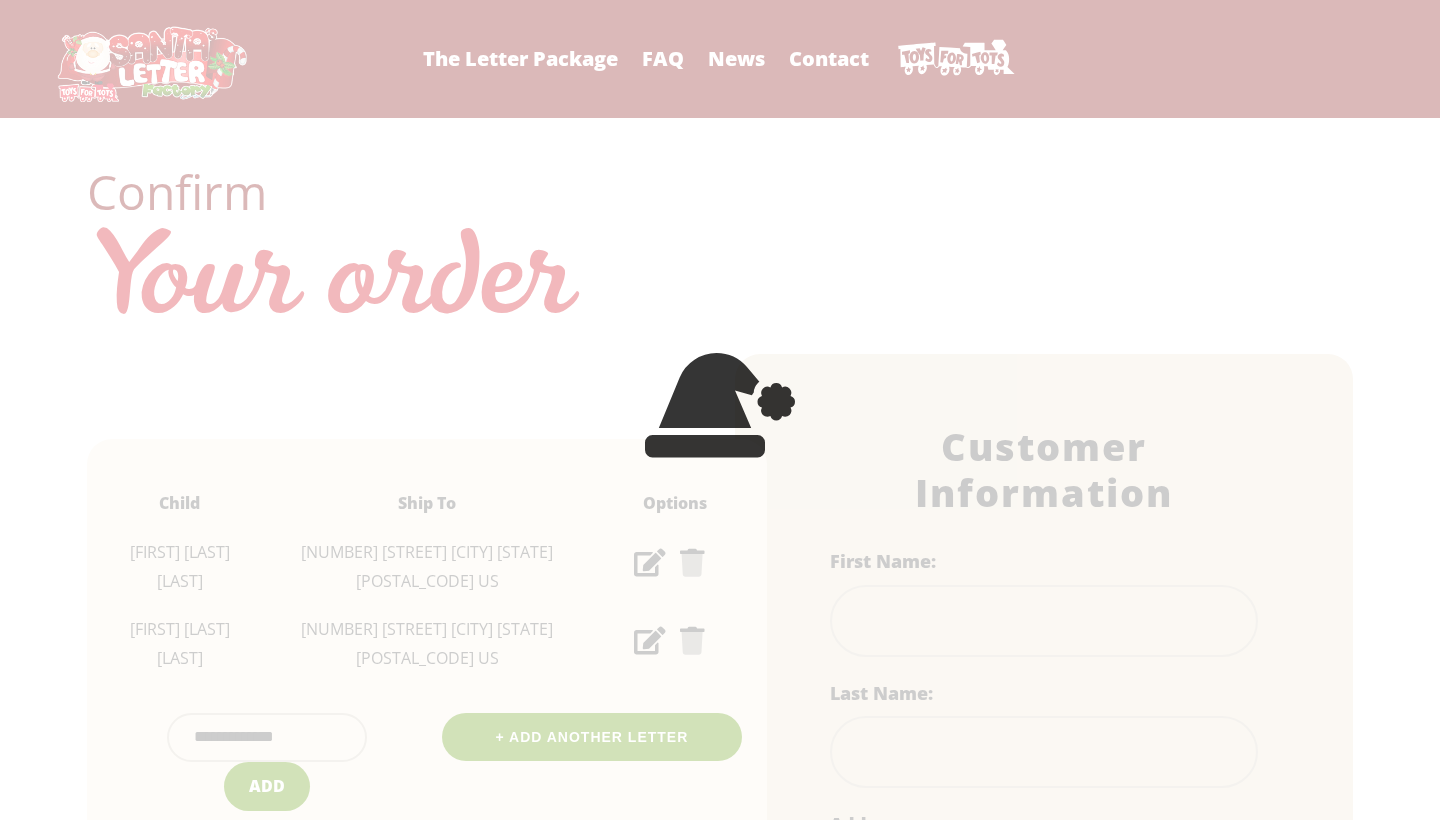 scroll, scrollTop: 0, scrollLeft: 0, axis: both 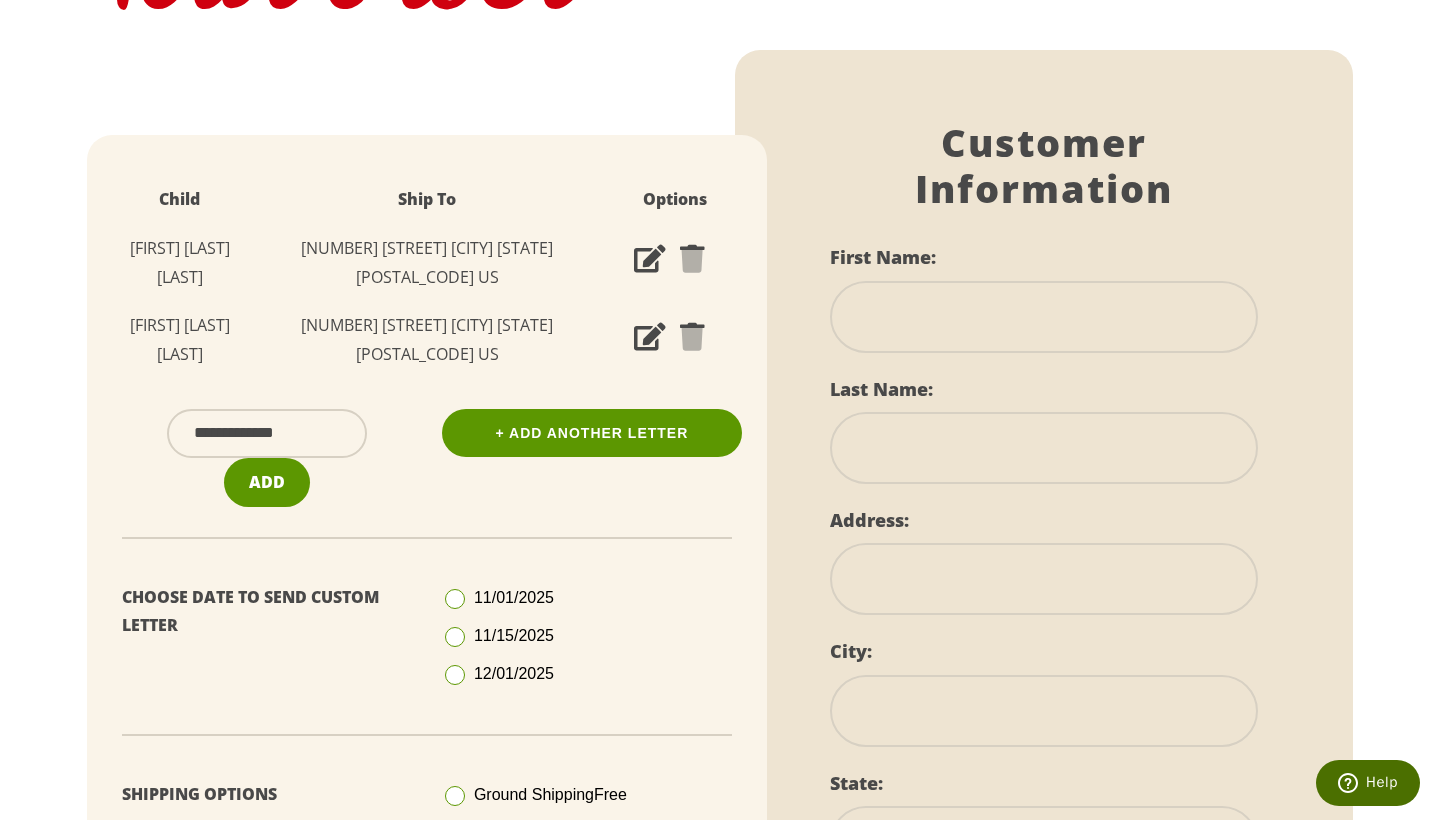 click on "**********" at bounding box center [267, 433] 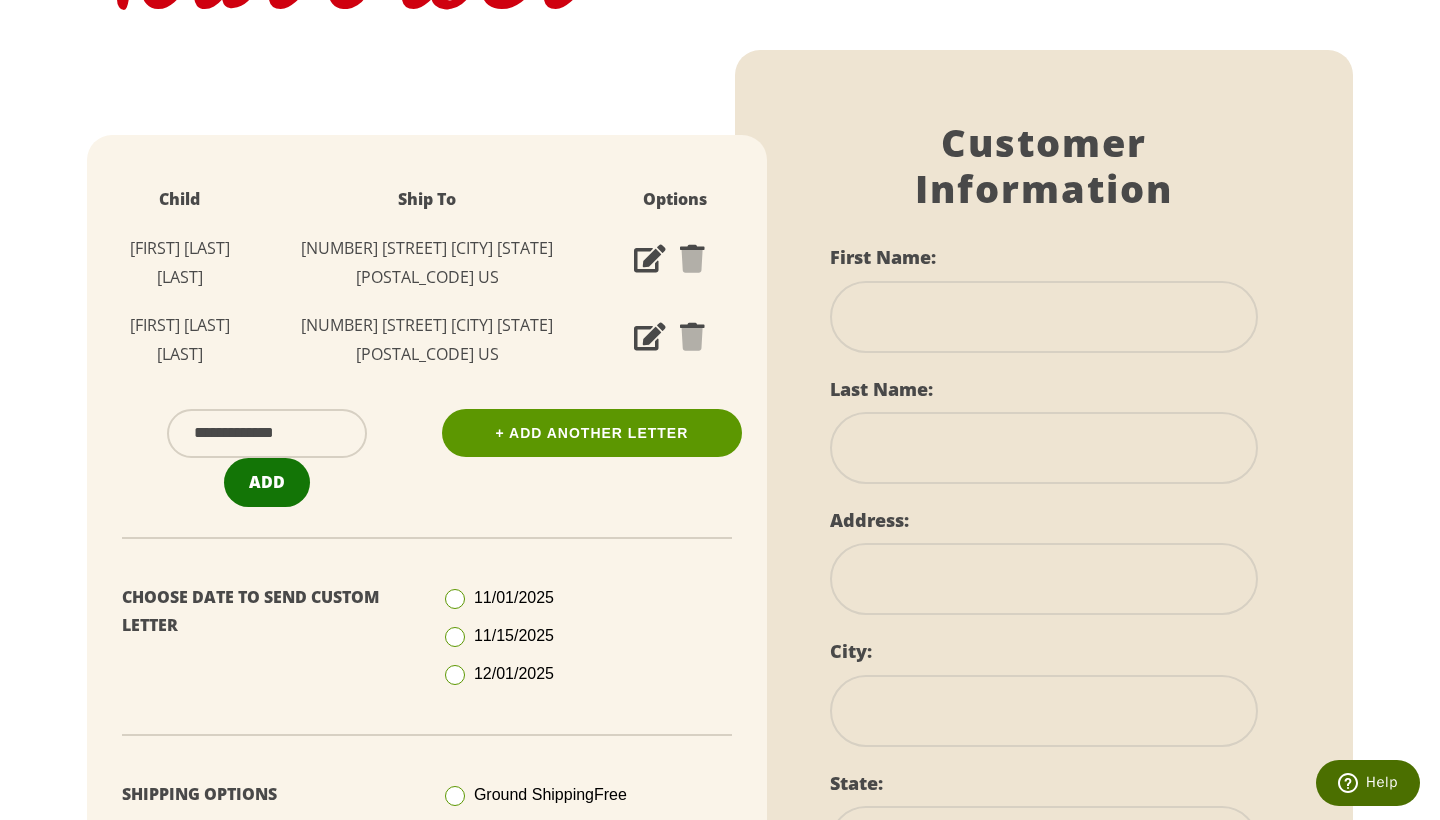 click on "Add" at bounding box center (267, 482) 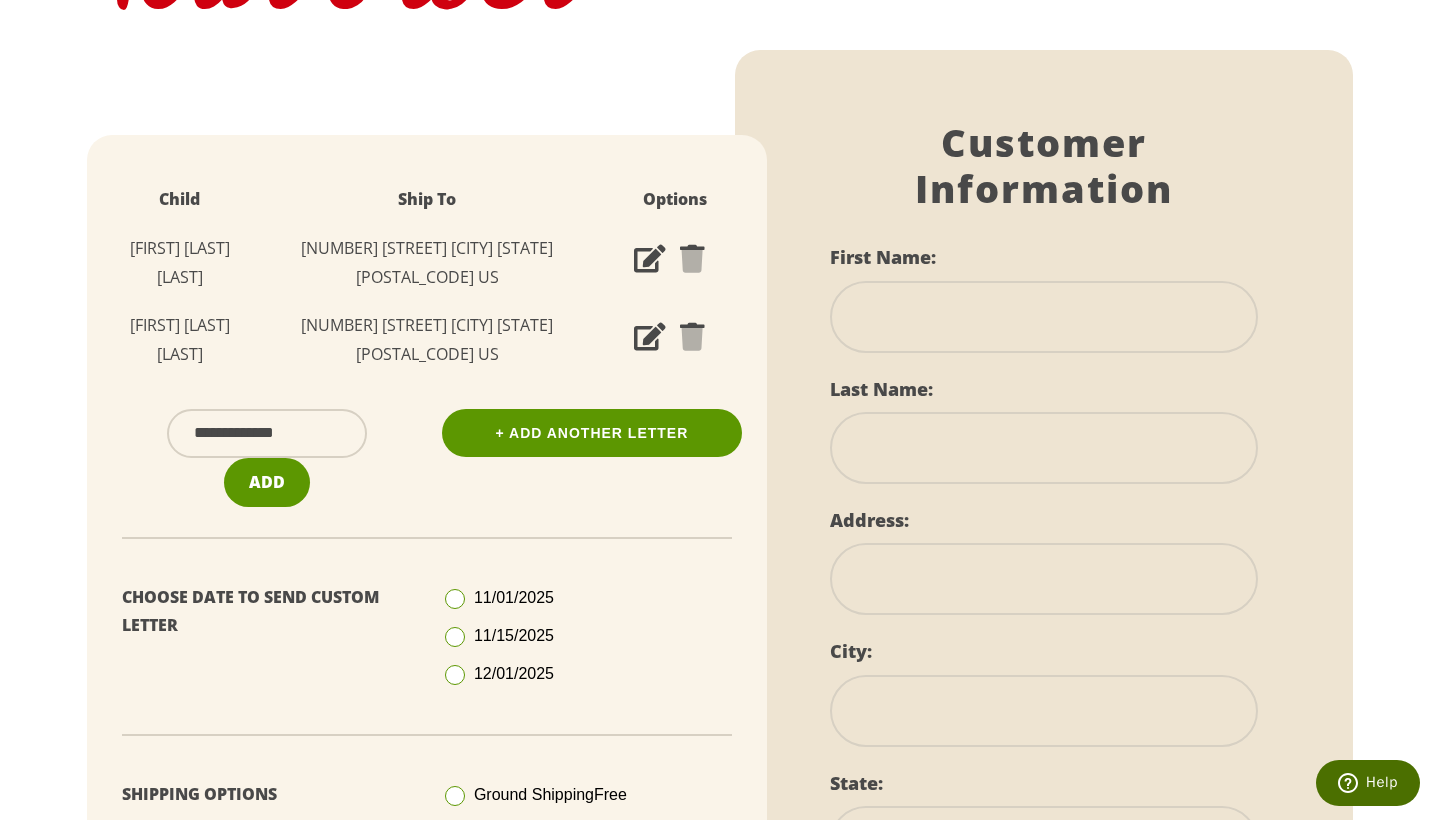 click at bounding box center (455, 675) 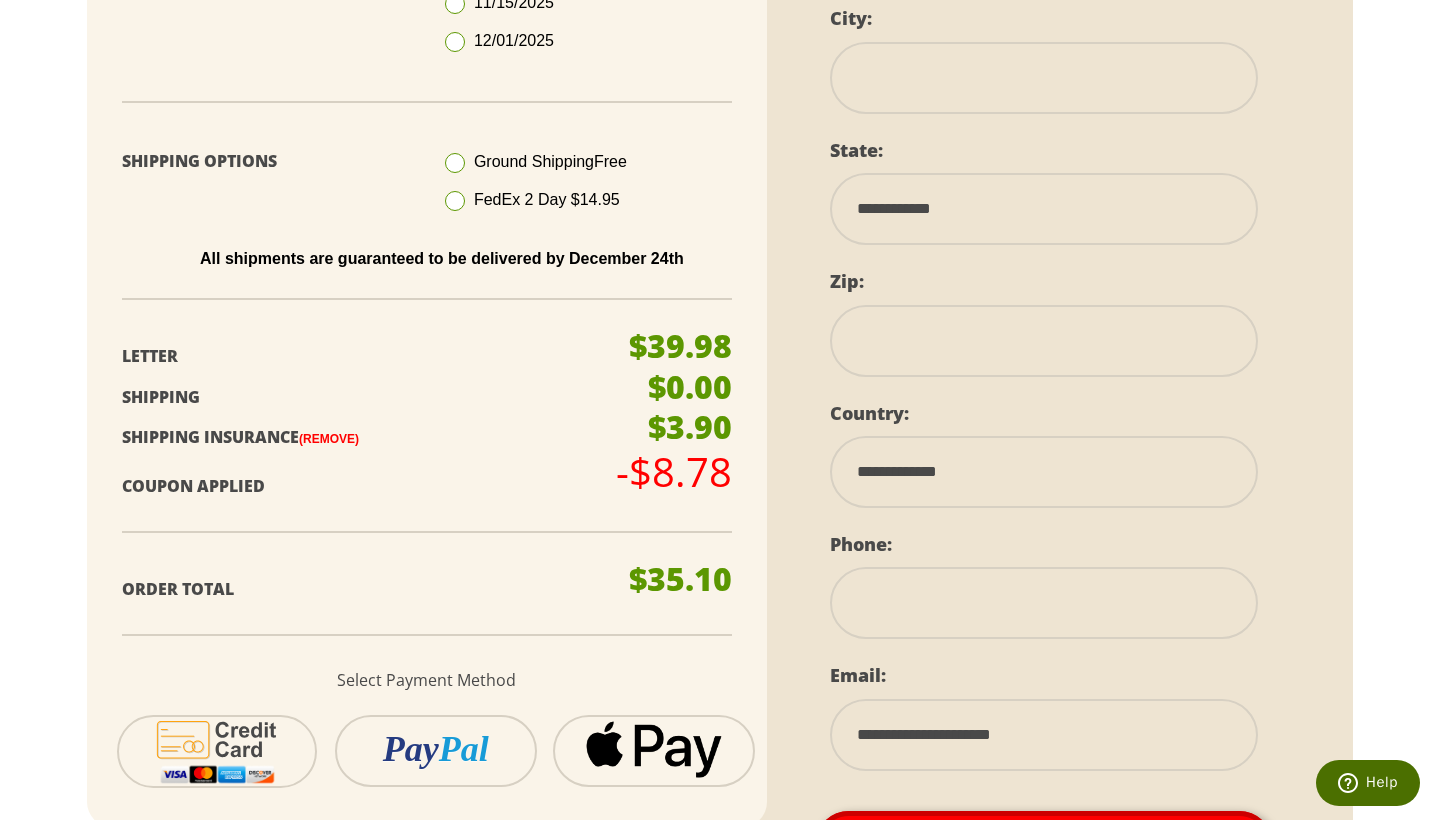 scroll, scrollTop: 939, scrollLeft: 0, axis: vertical 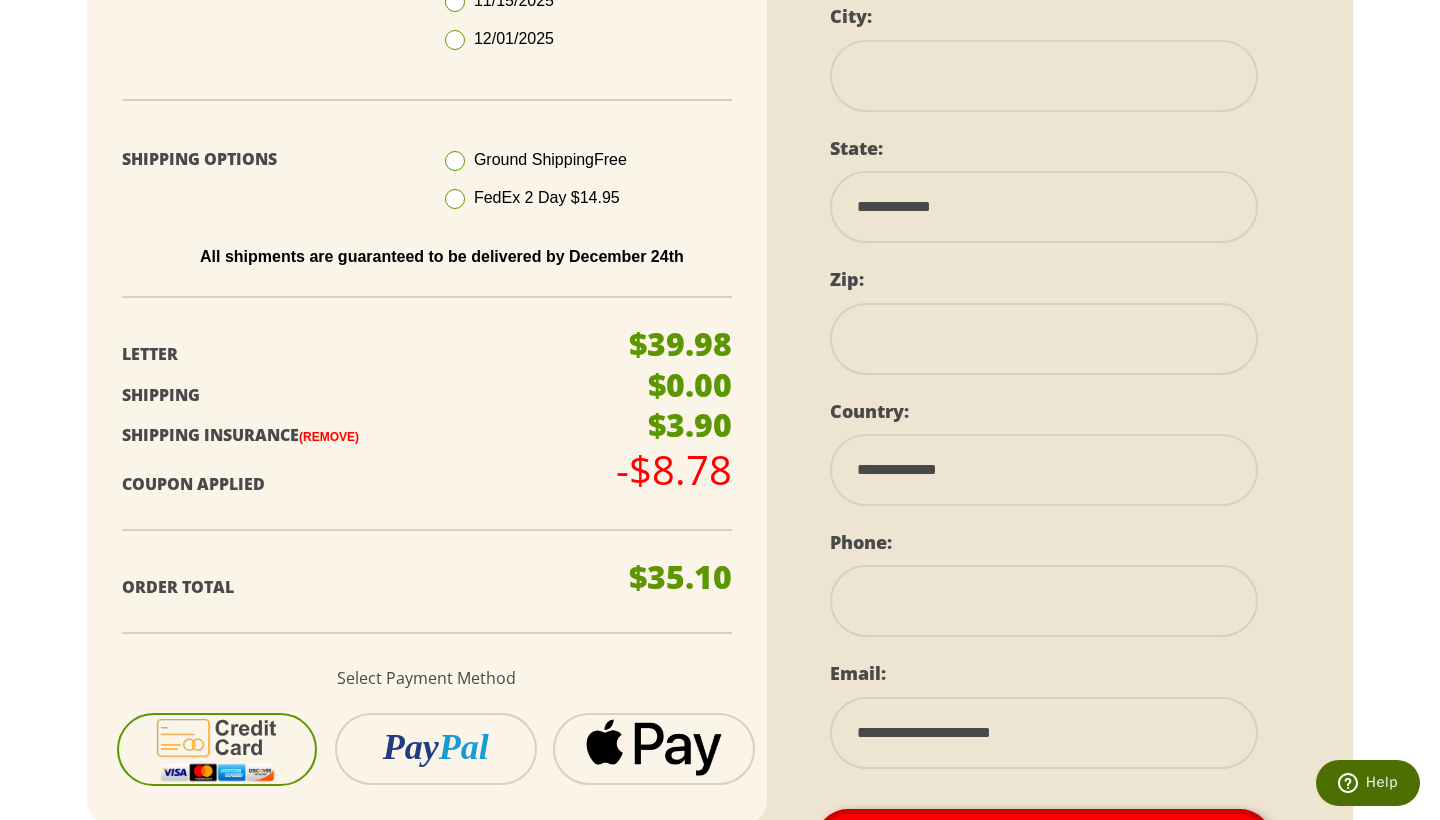 click at bounding box center [217, 749] 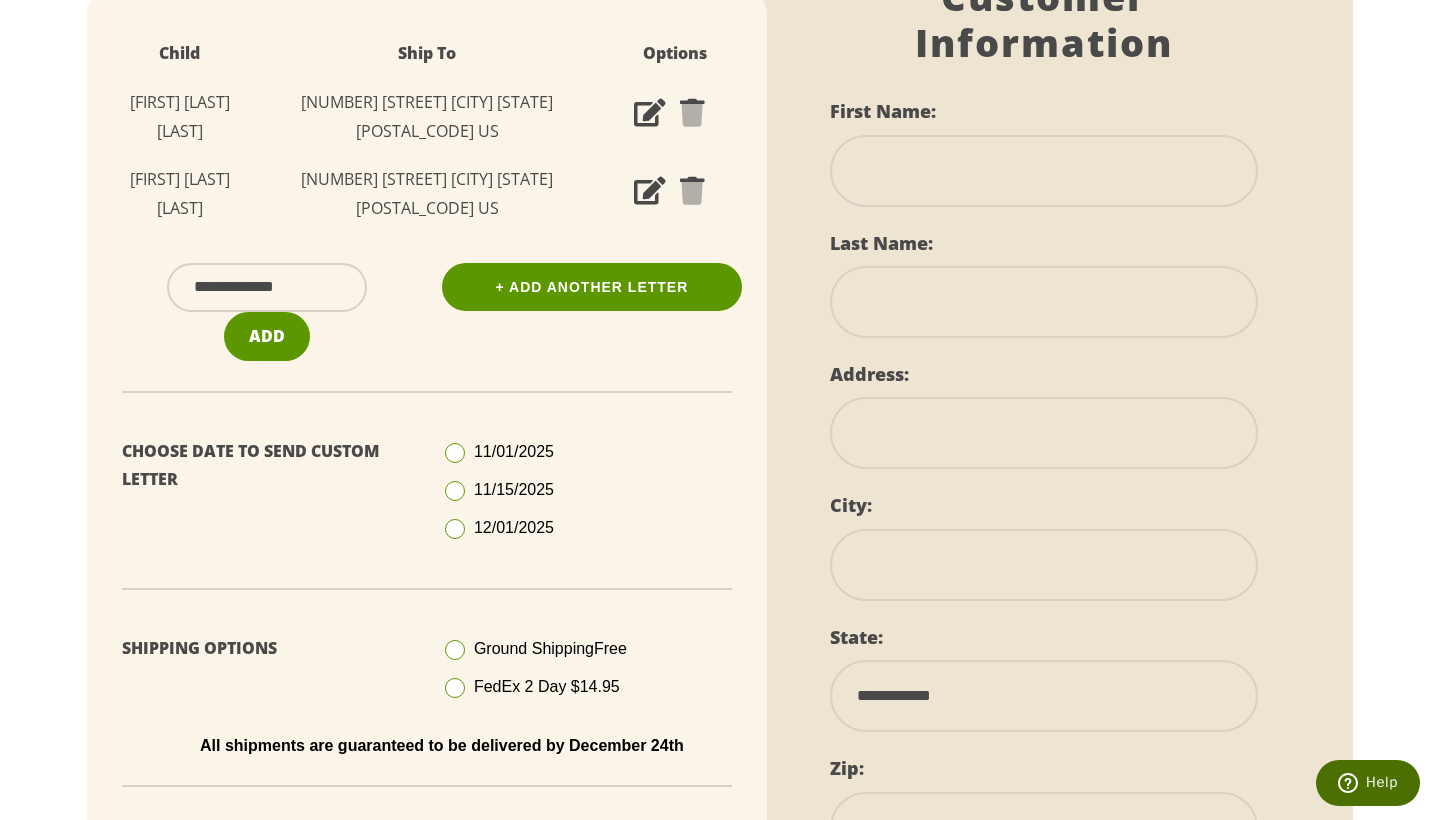 scroll, scrollTop: 354, scrollLeft: 0, axis: vertical 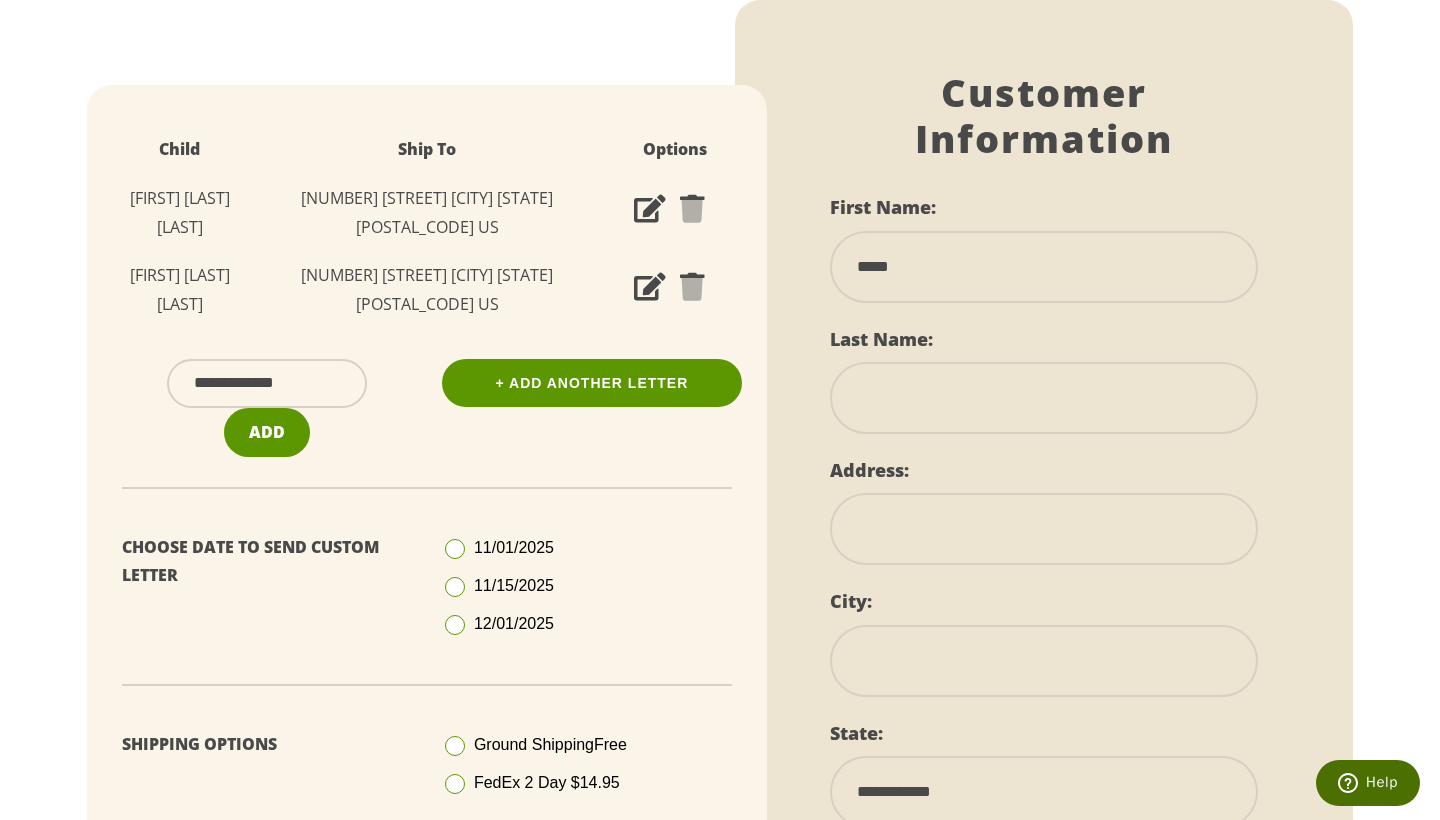 type on "*****" 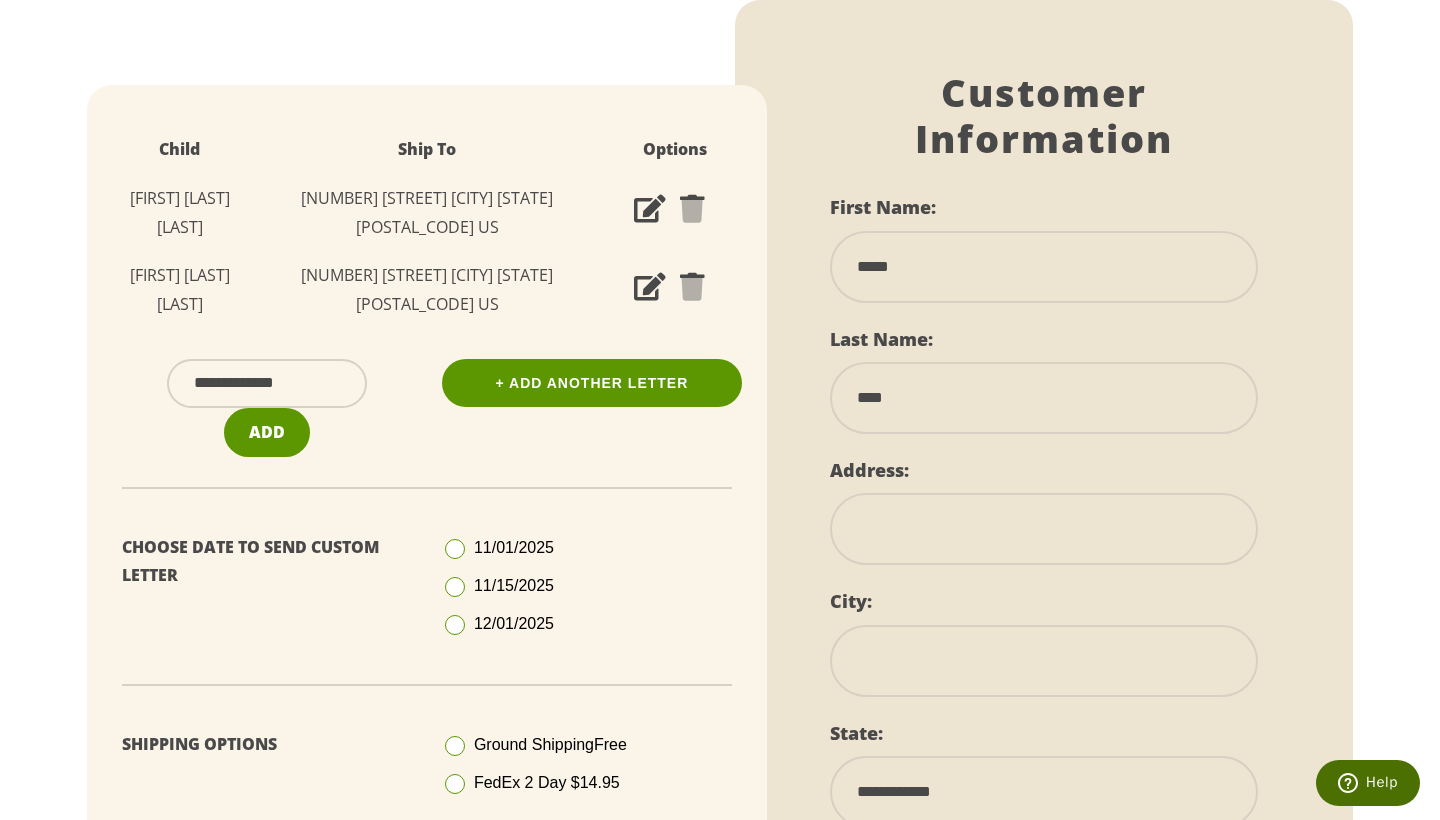 type on "****" 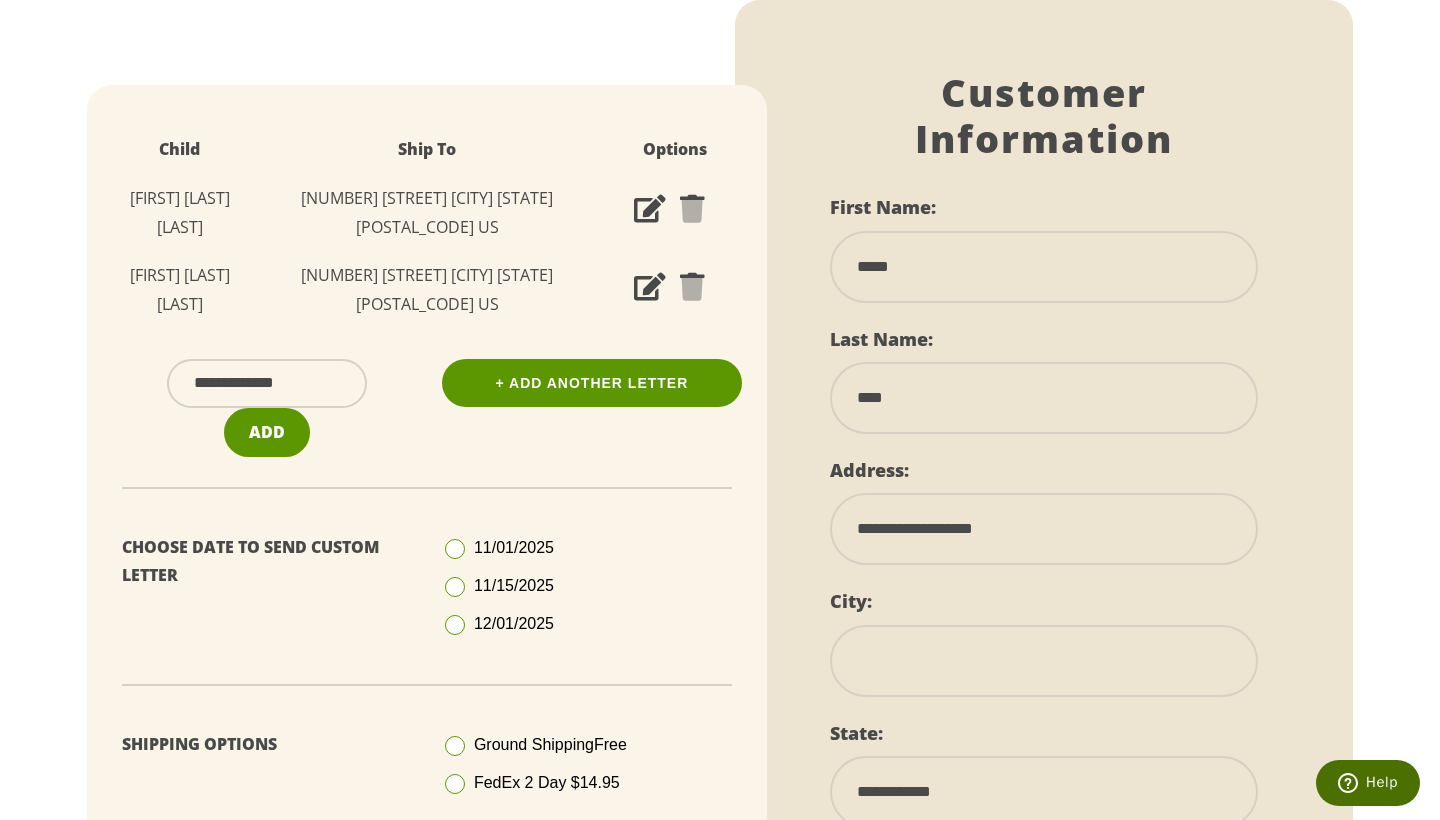 type on "**********" 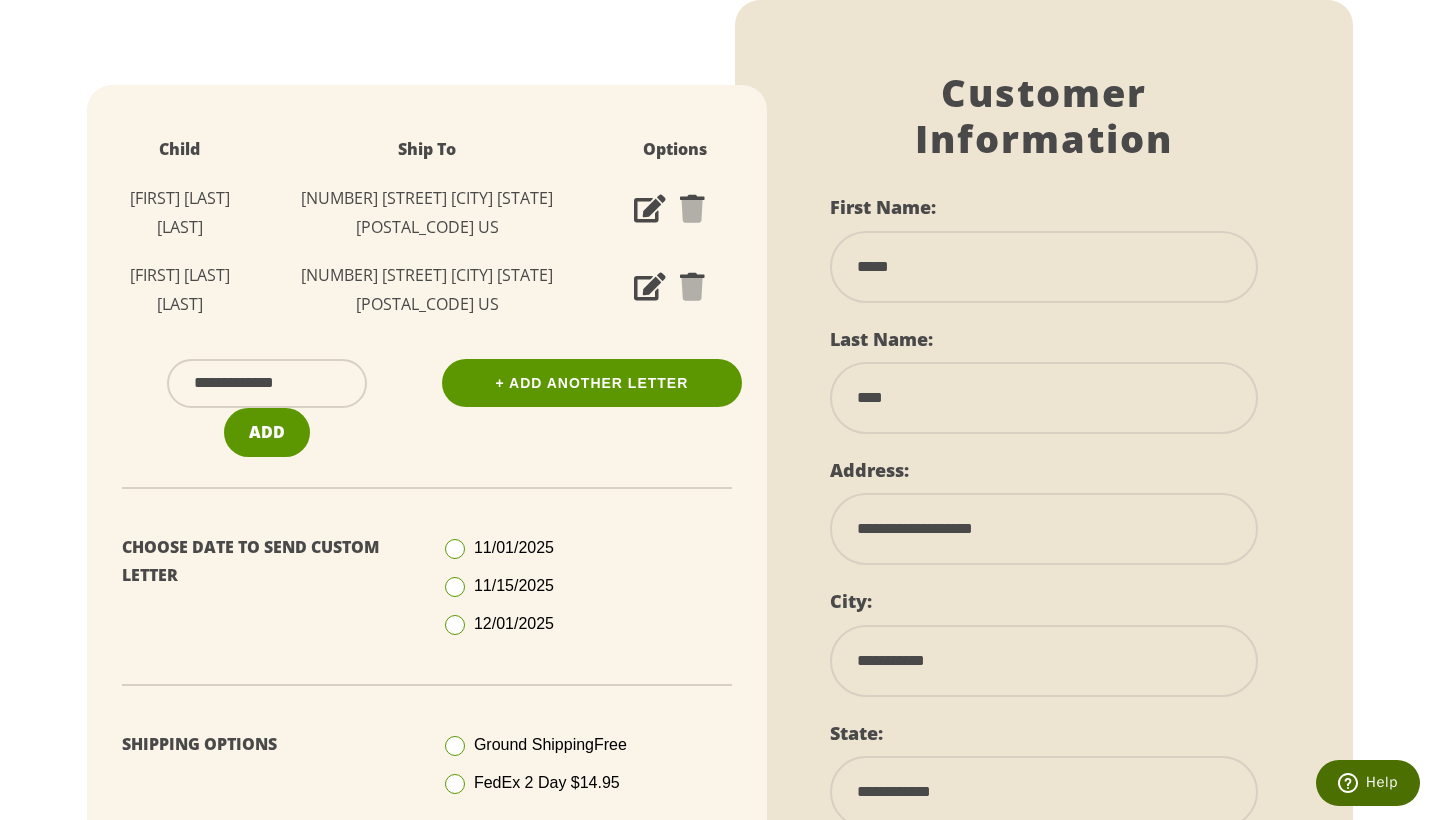 type on "**********" 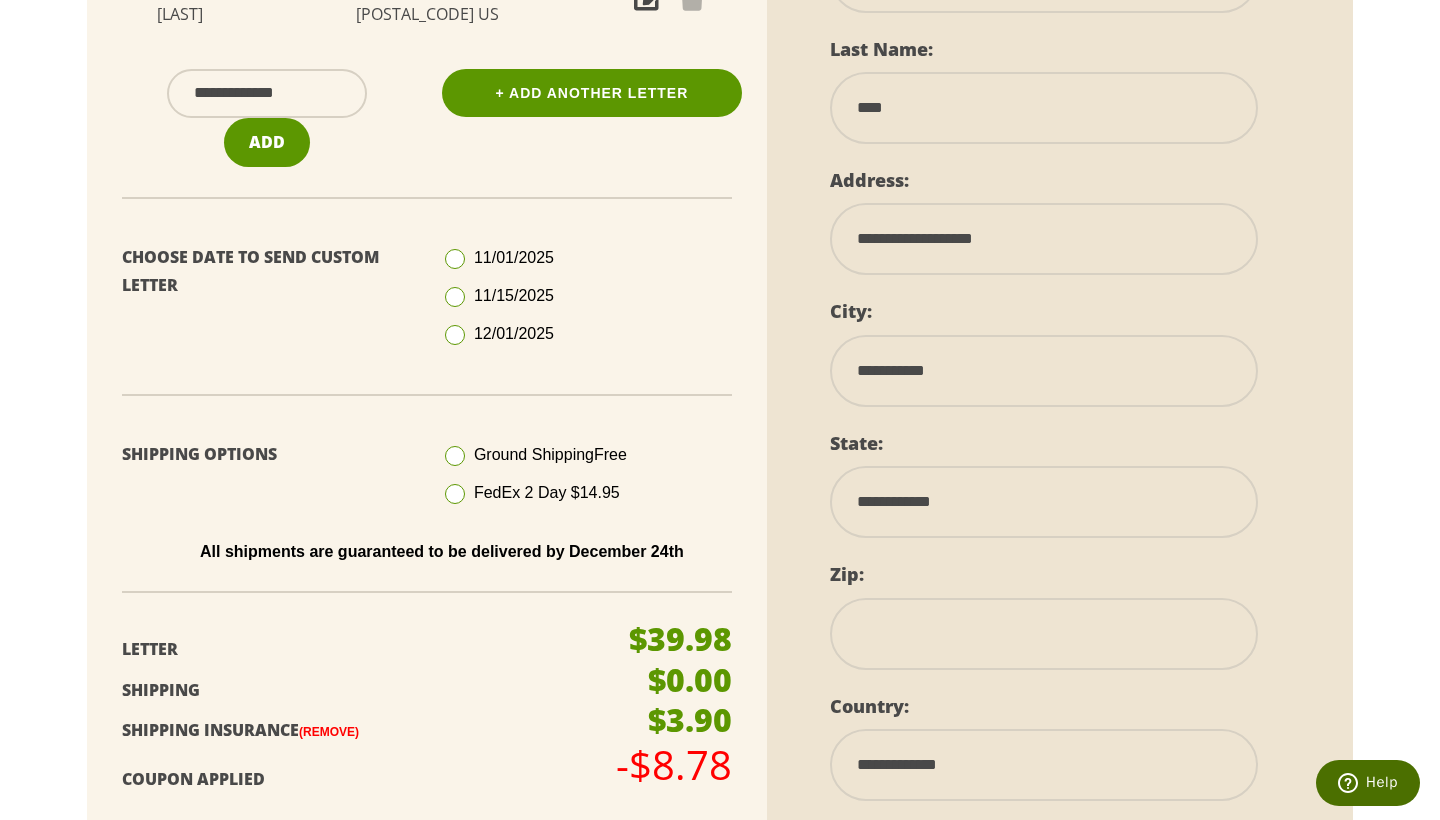 scroll, scrollTop: 647, scrollLeft: 0, axis: vertical 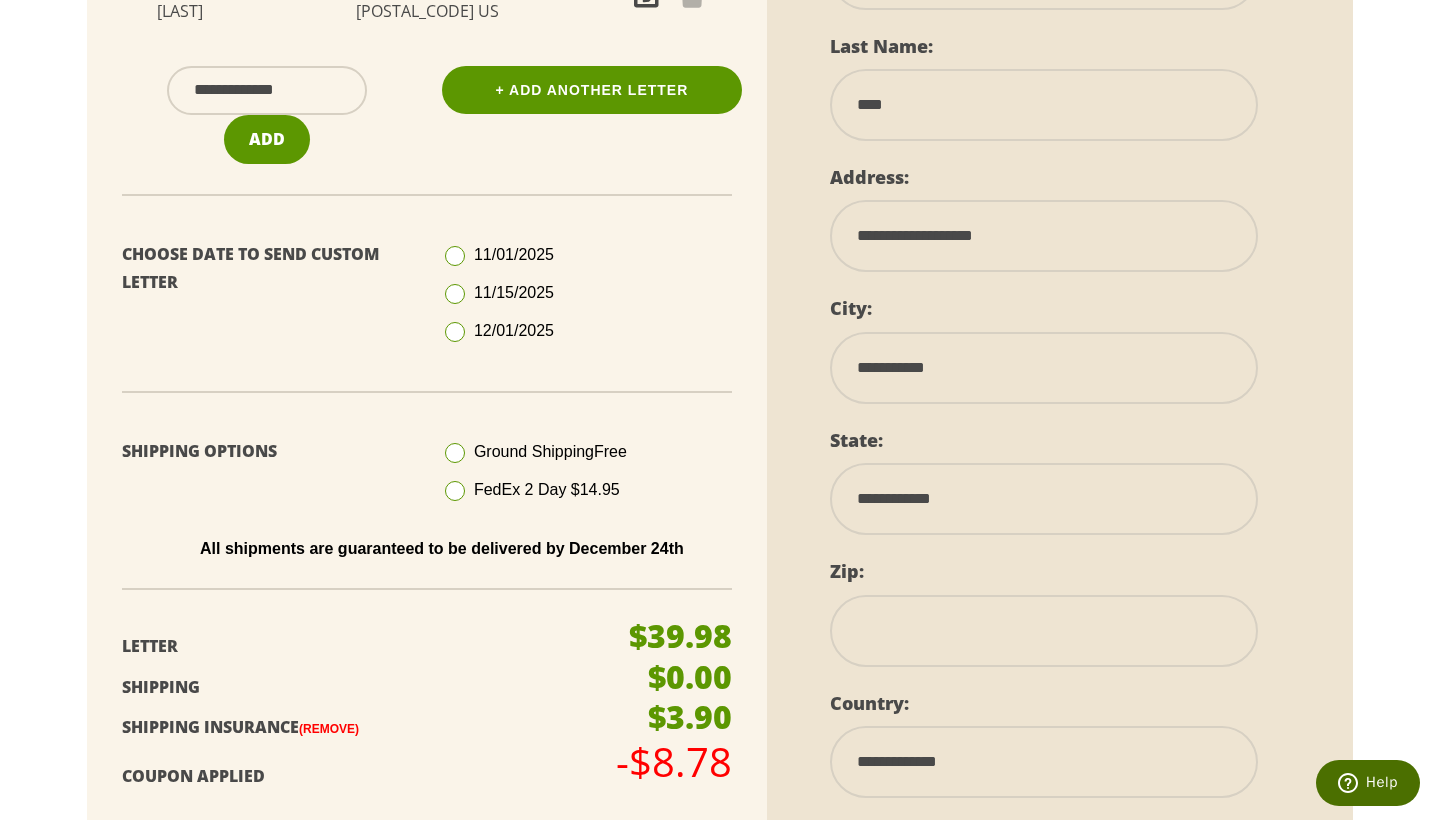 select on "**" 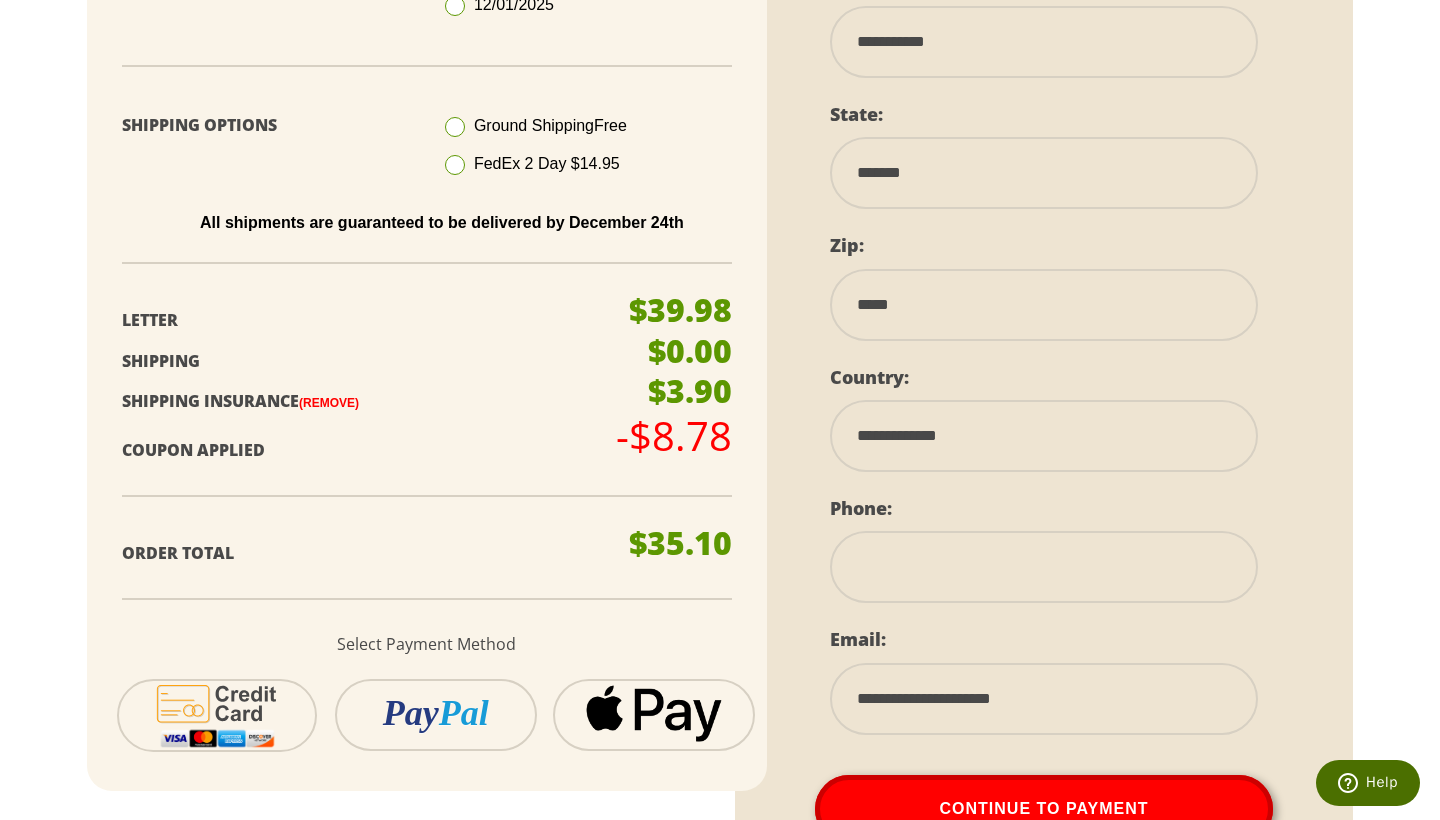 scroll, scrollTop: 976, scrollLeft: 0, axis: vertical 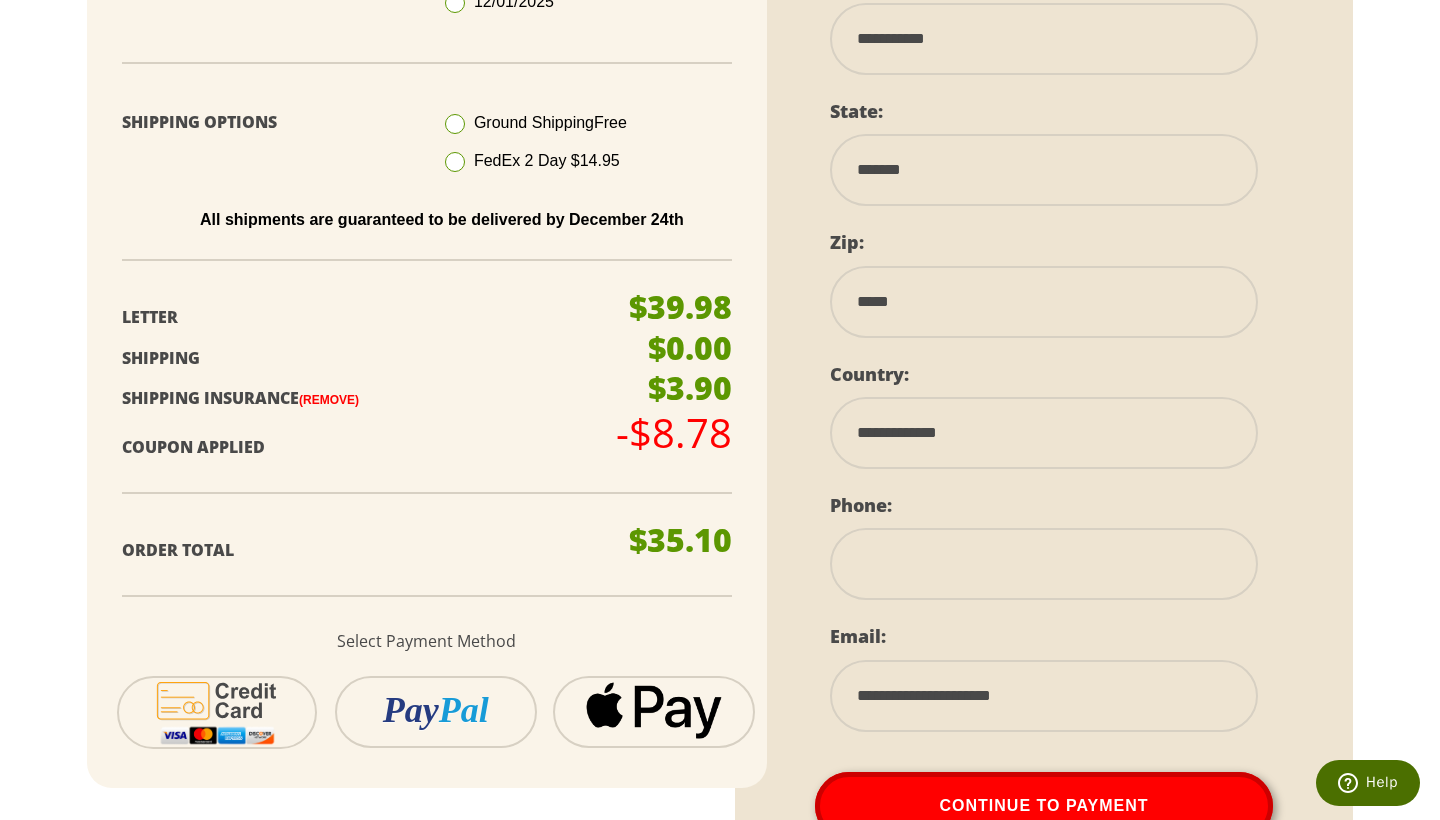 type on "*****" 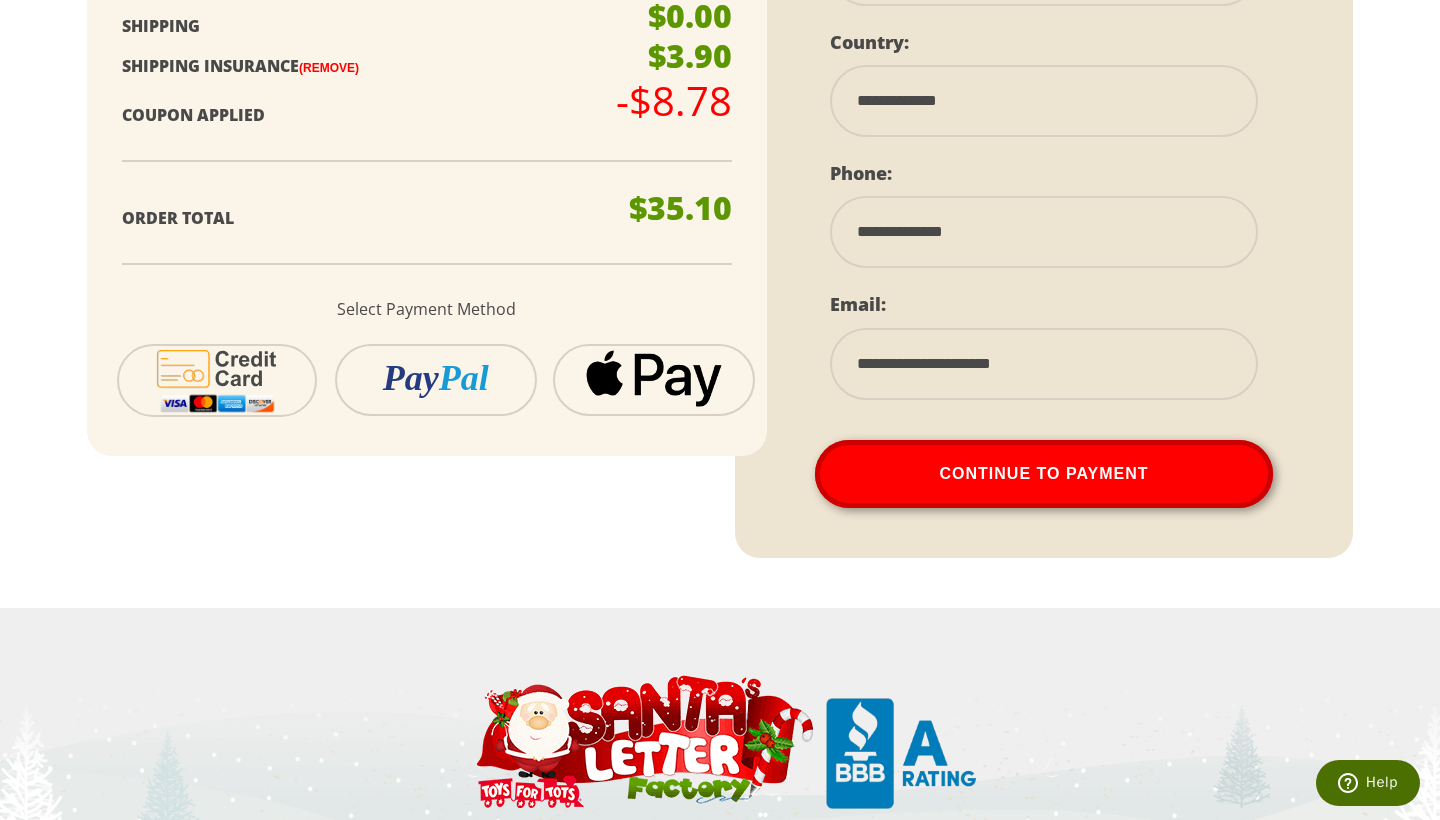 scroll, scrollTop: 1307, scrollLeft: 0, axis: vertical 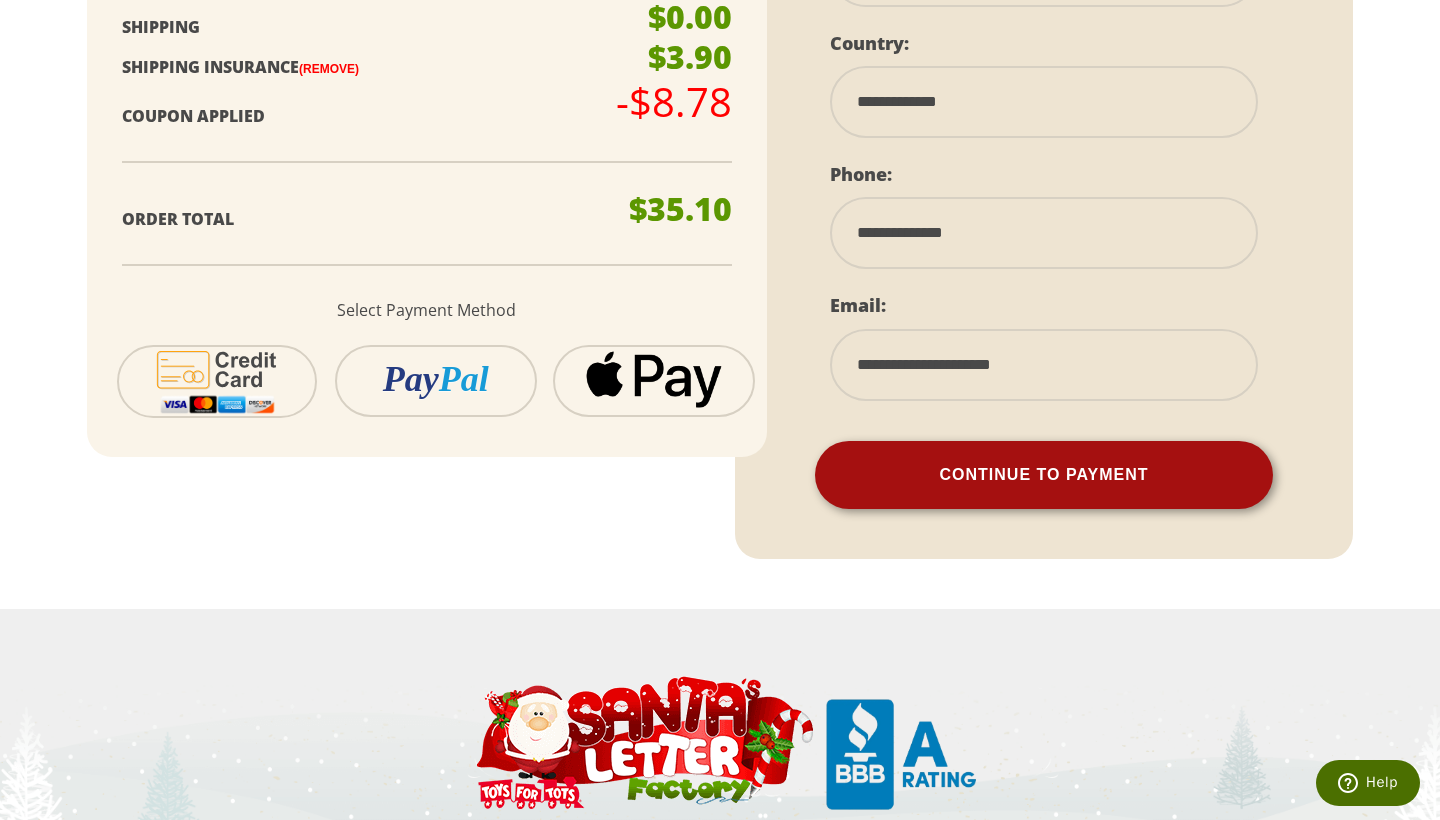 type on "**********" 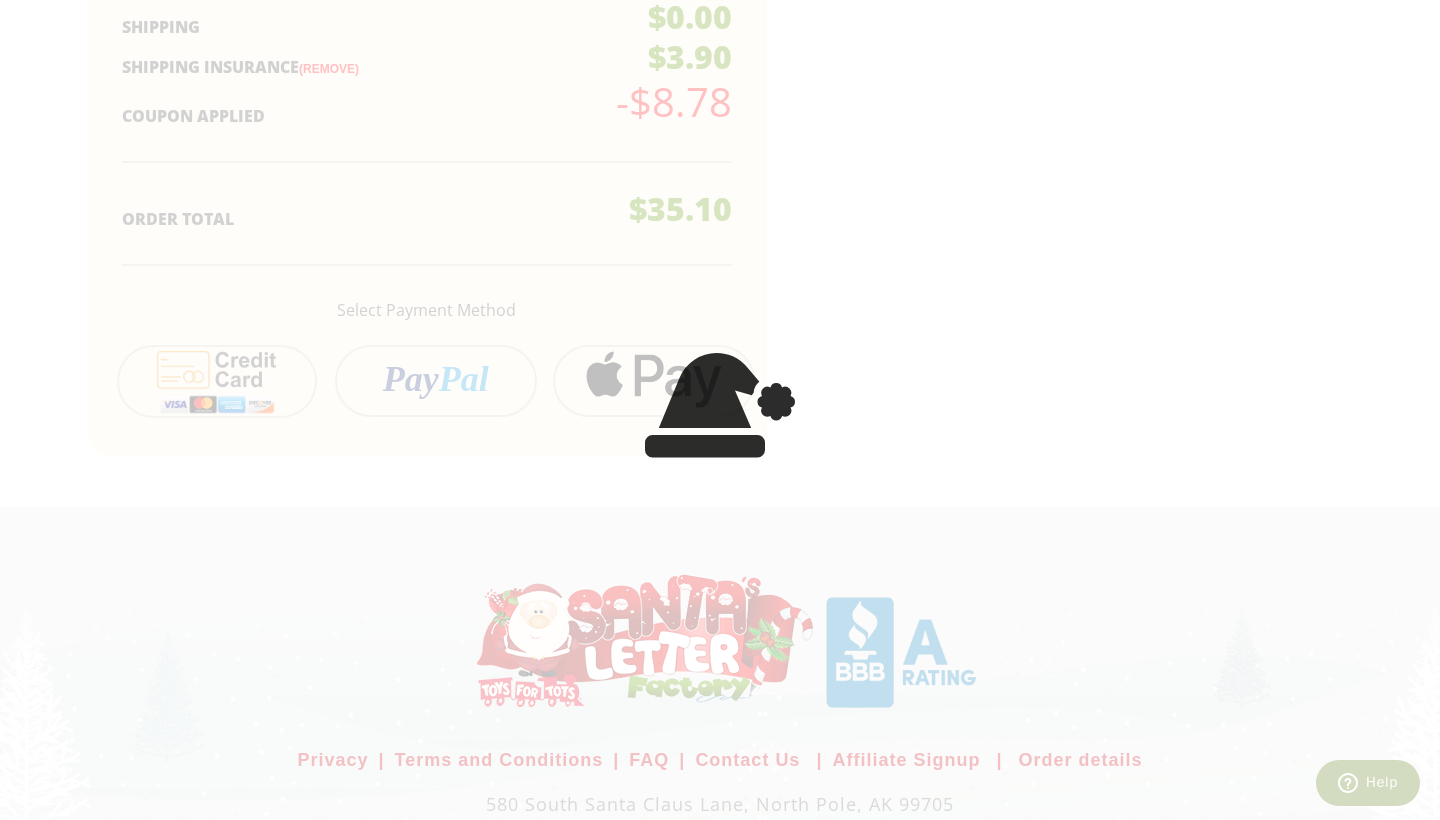 scroll, scrollTop: 544, scrollLeft: 0, axis: vertical 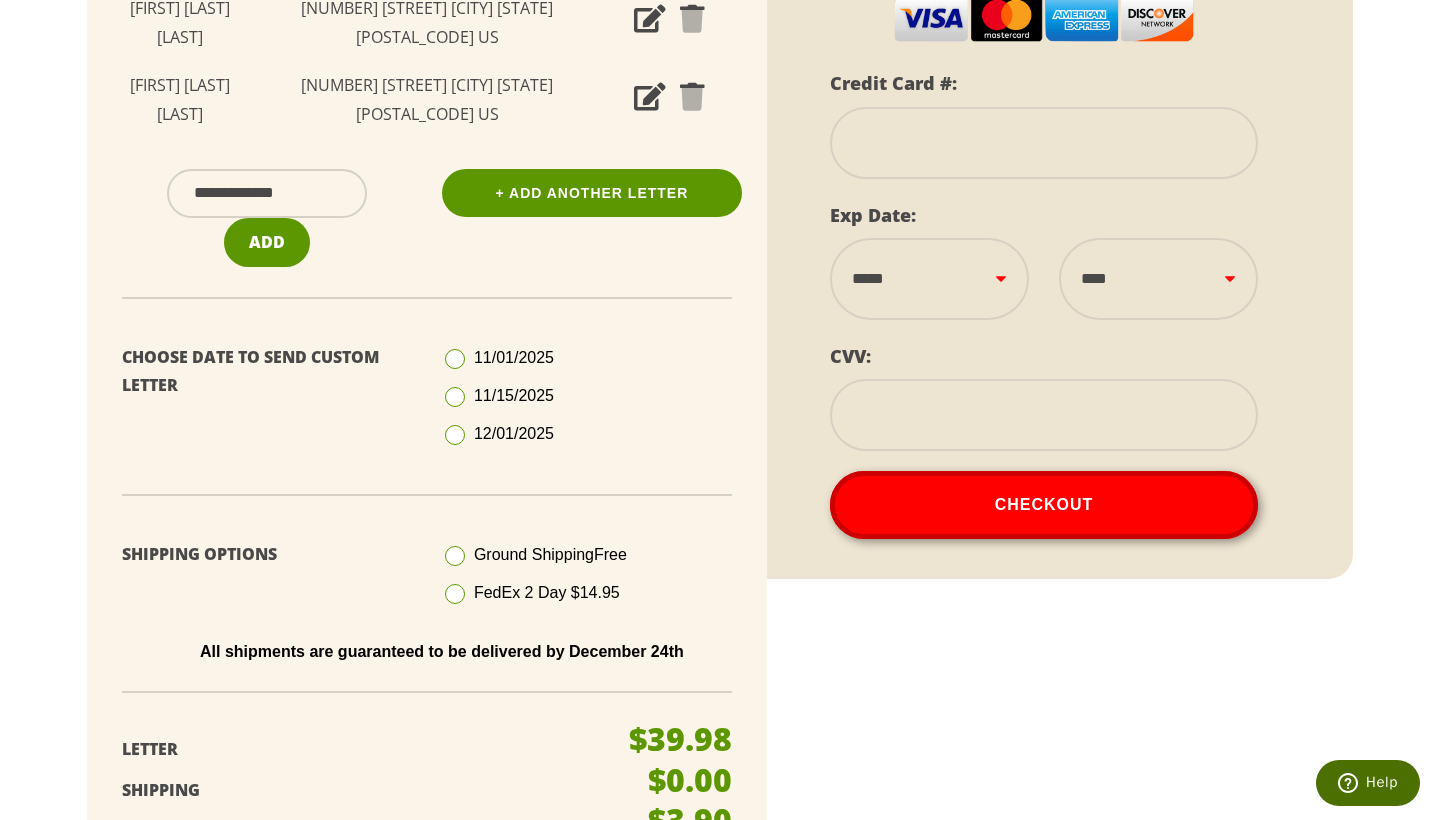 click at bounding box center (1044, 143) 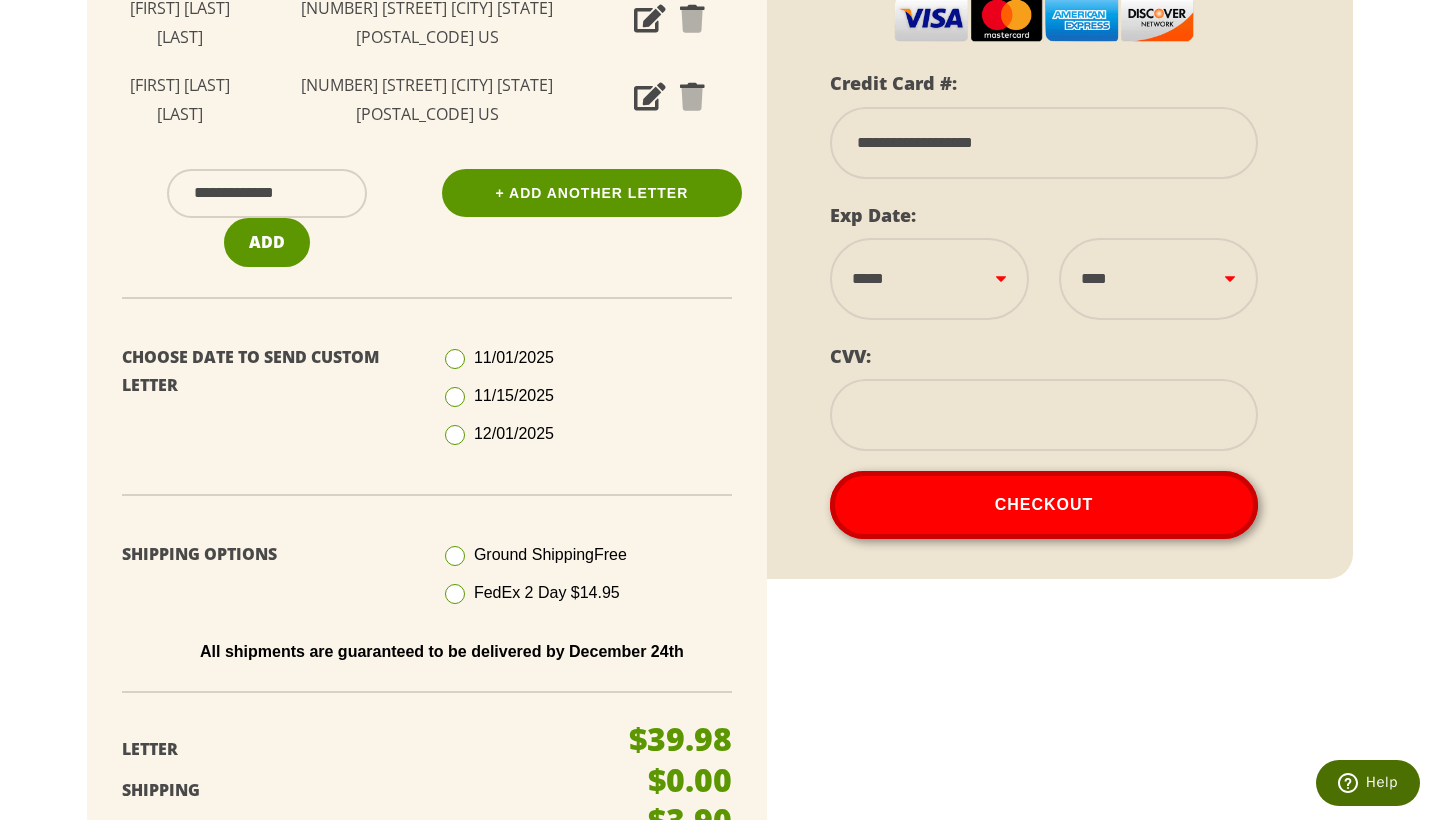 select on "**" 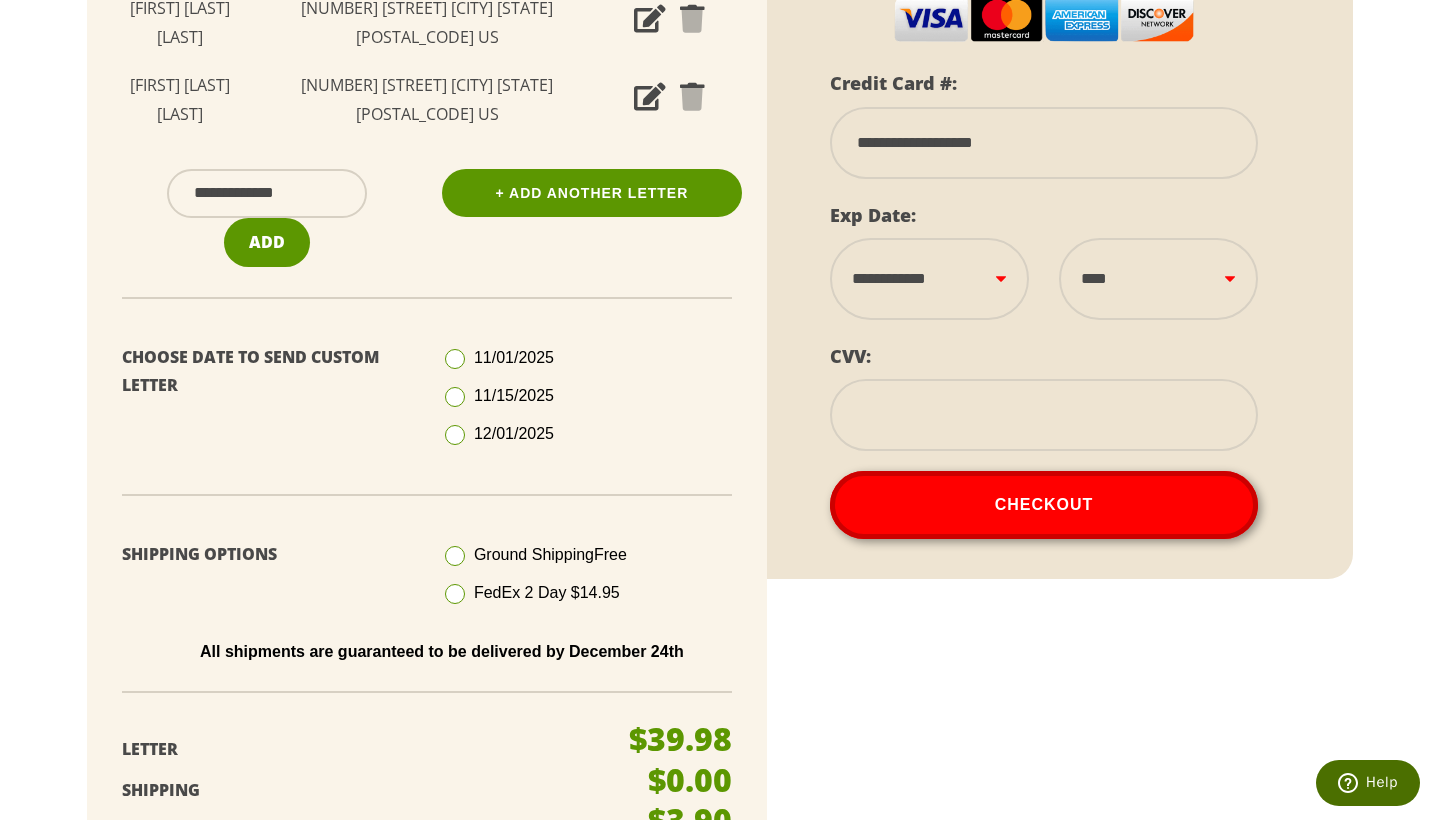 select on "****" 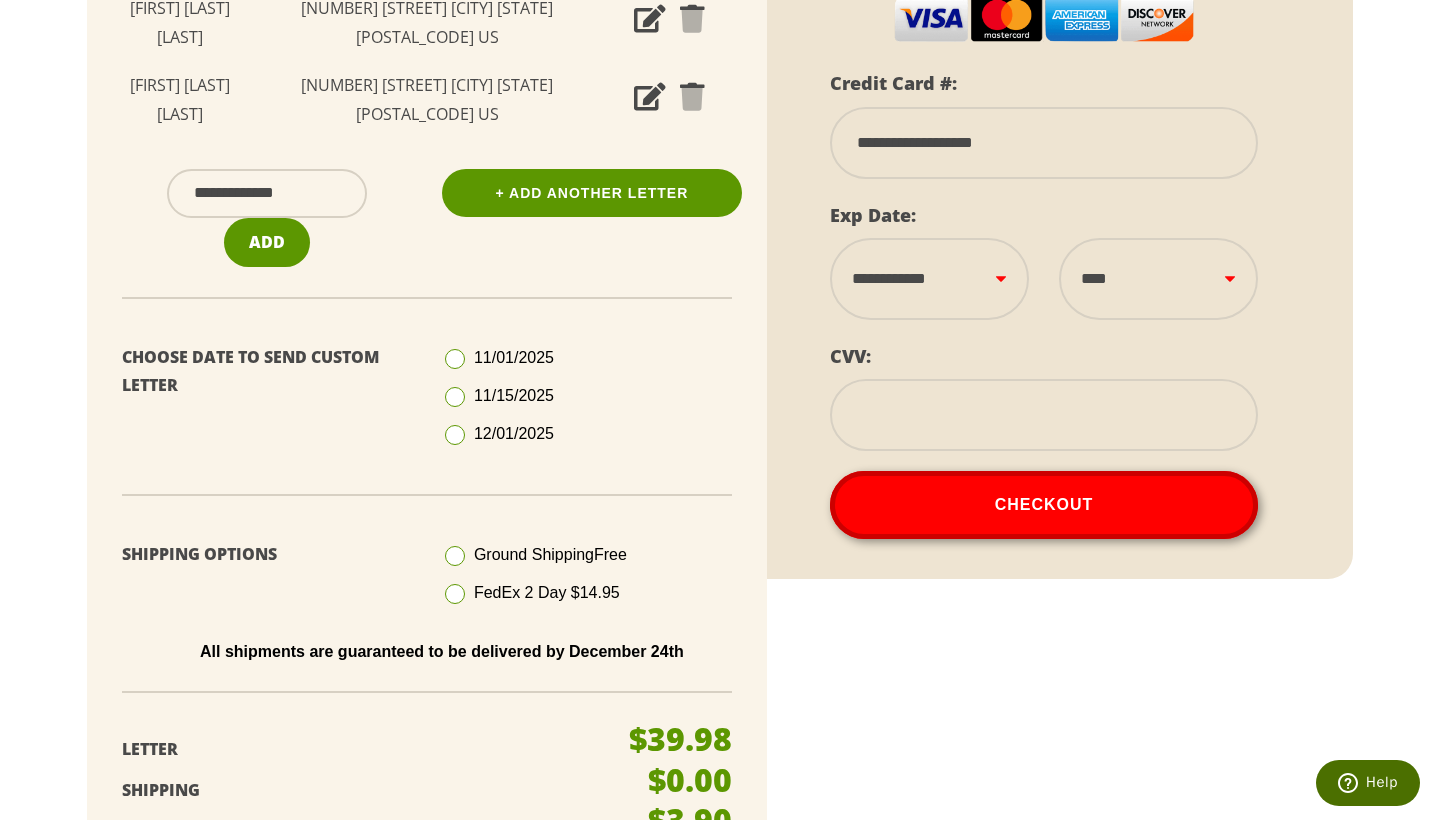 select on "**" 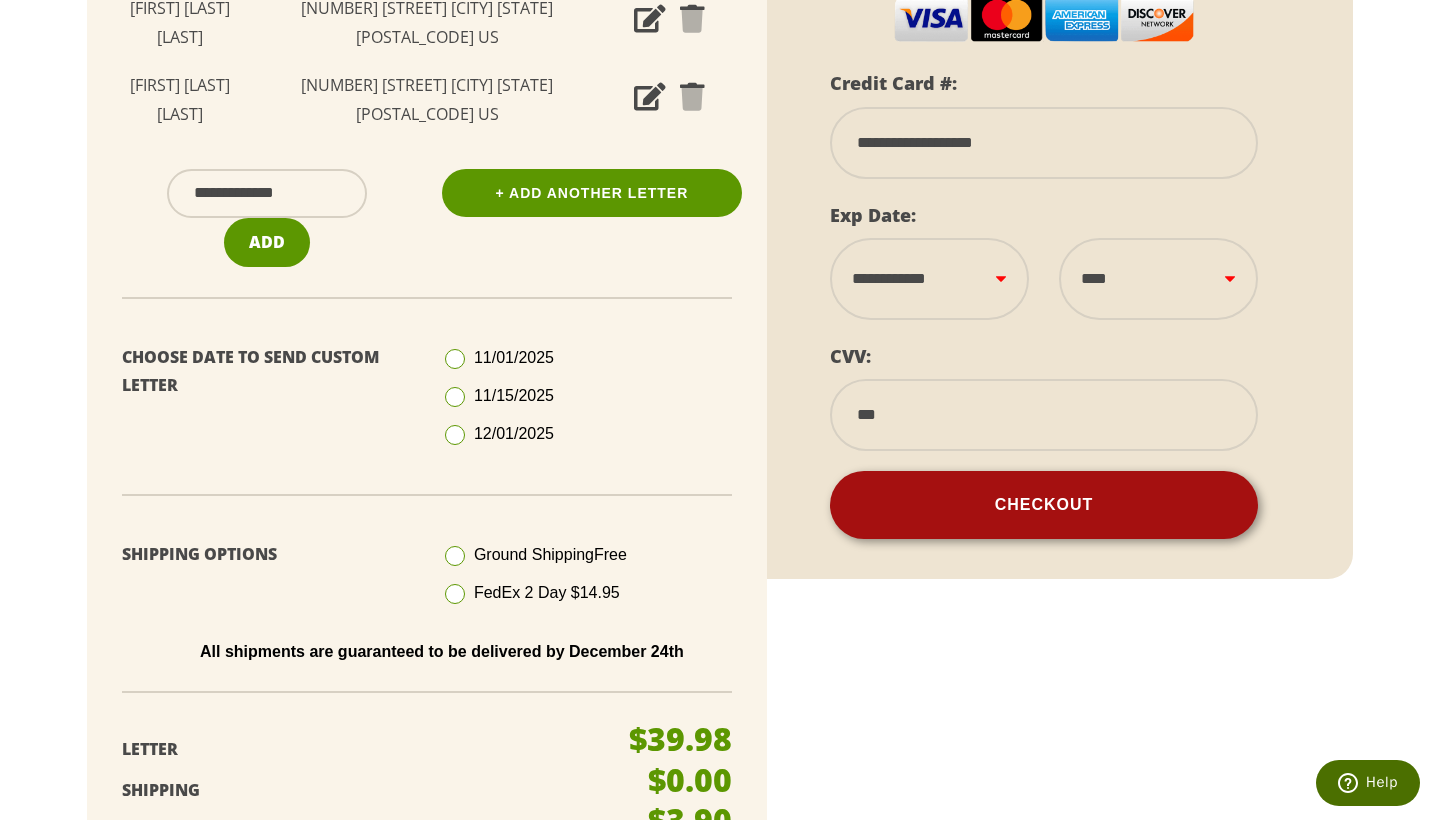 type on "***" 